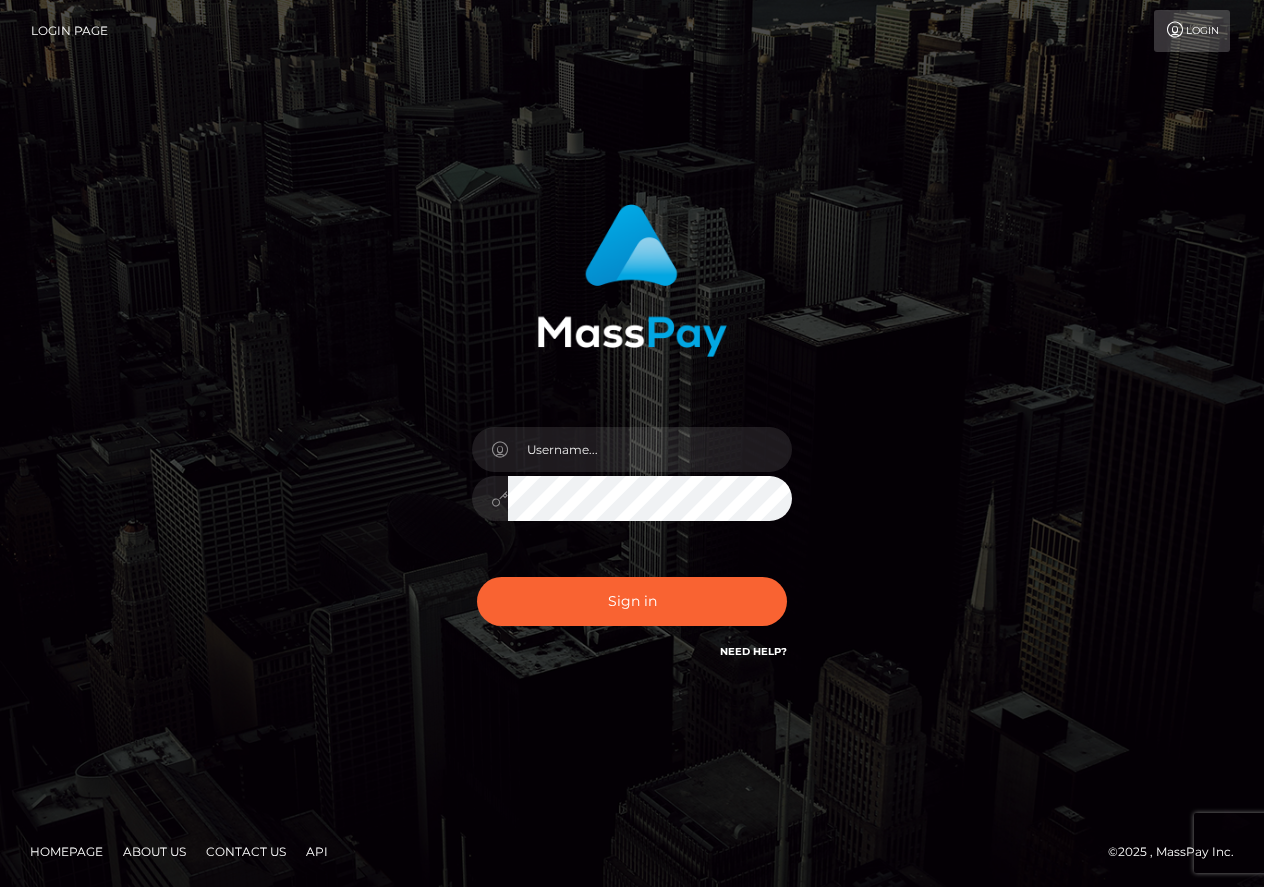 scroll, scrollTop: 0, scrollLeft: 0, axis: both 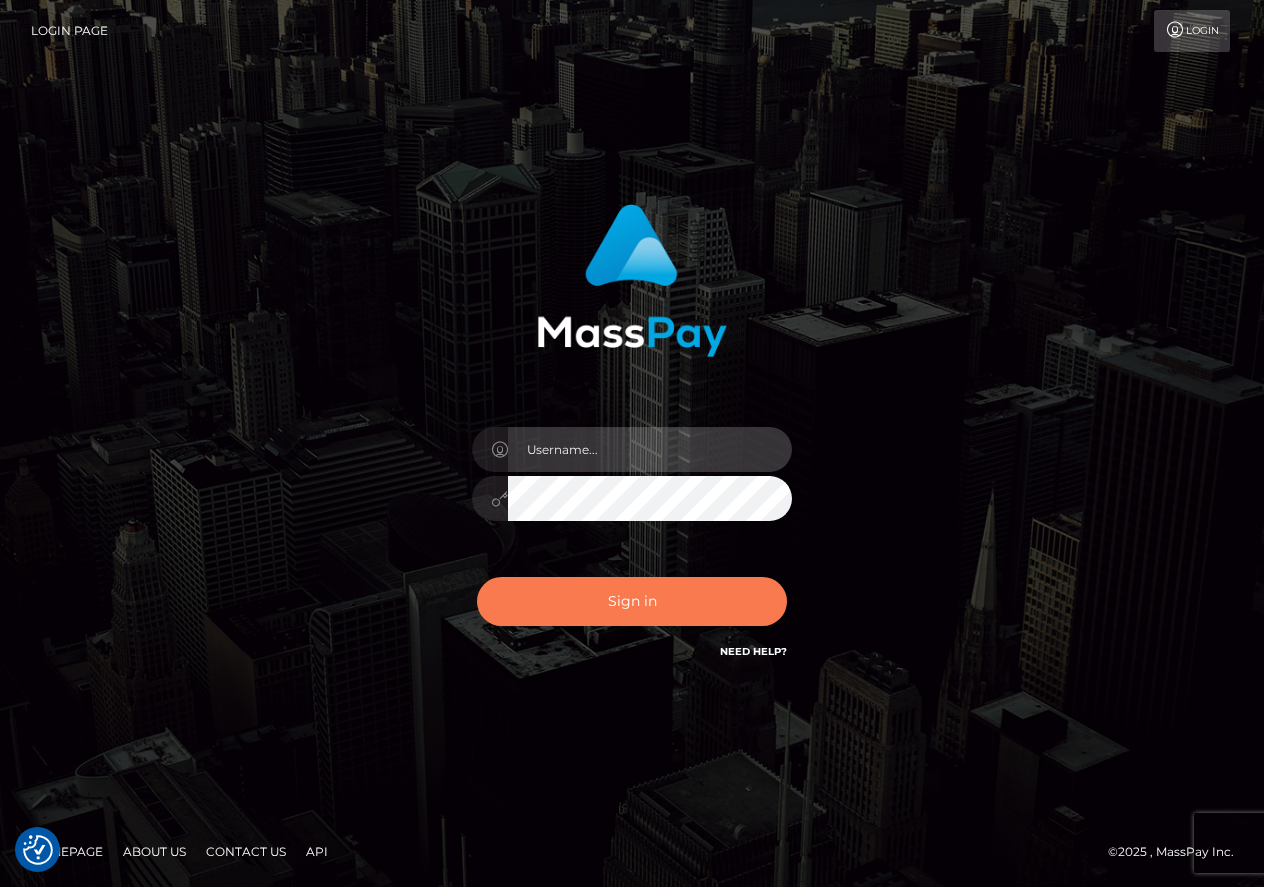 type on "[USERNAME]@example.com" 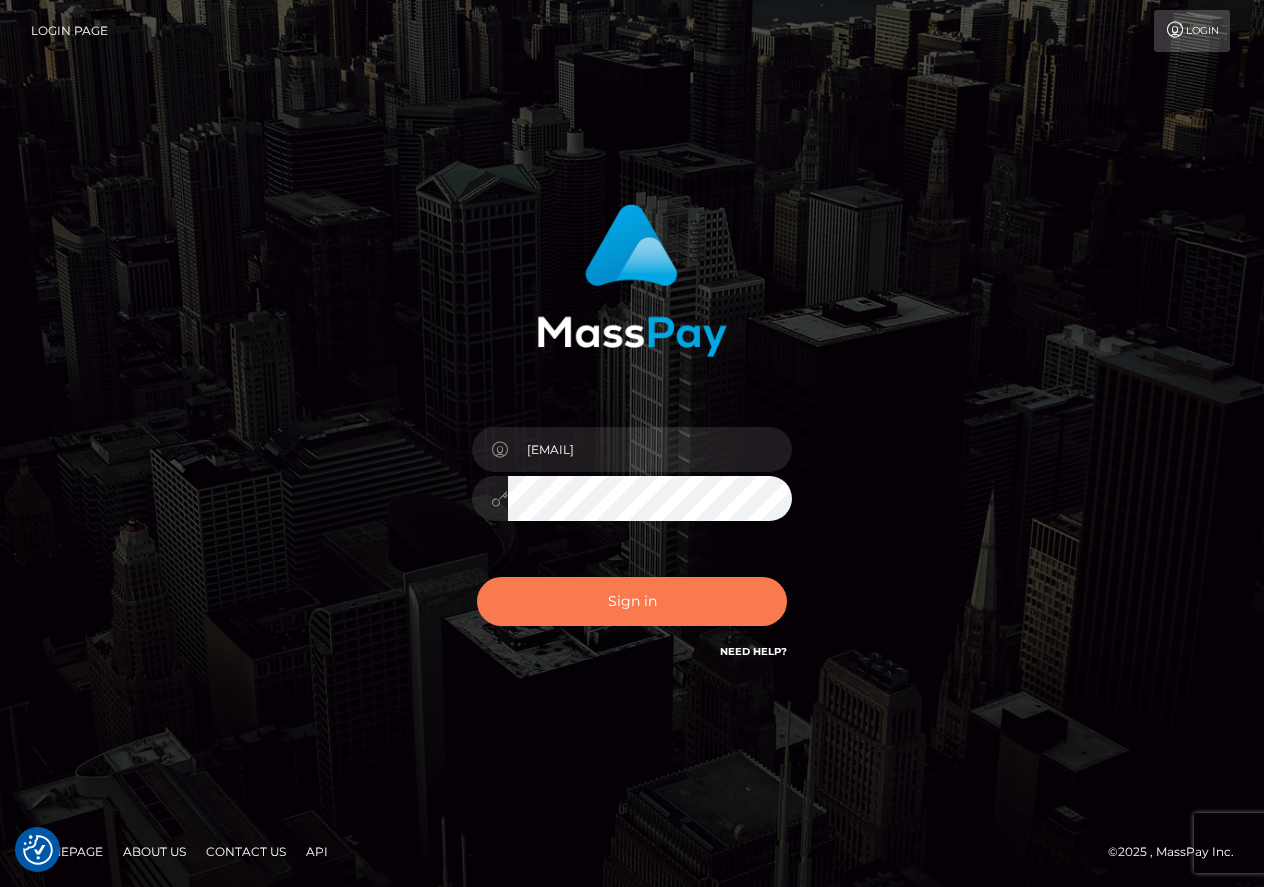 click on "Sign in" at bounding box center (632, 601) 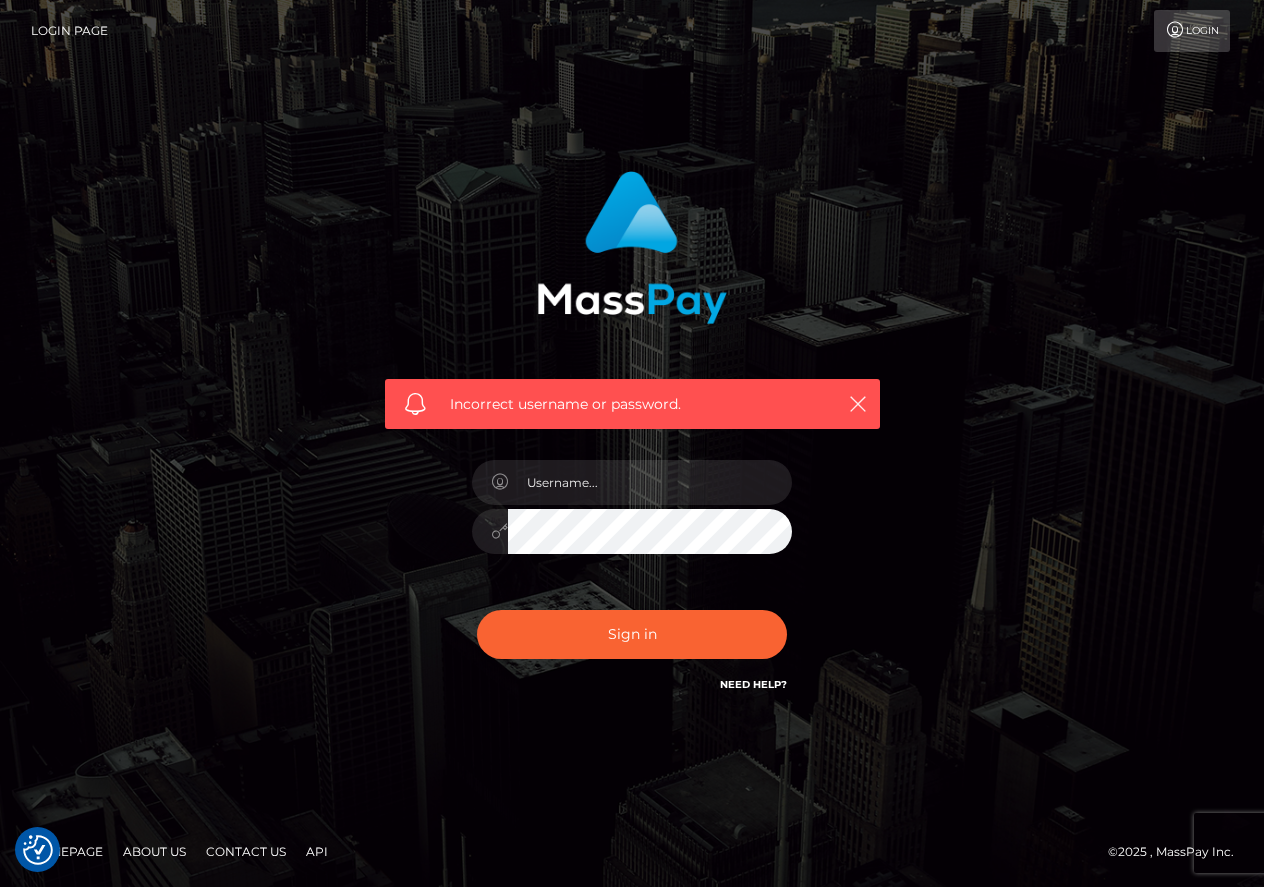 scroll, scrollTop: 0, scrollLeft: 0, axis: both 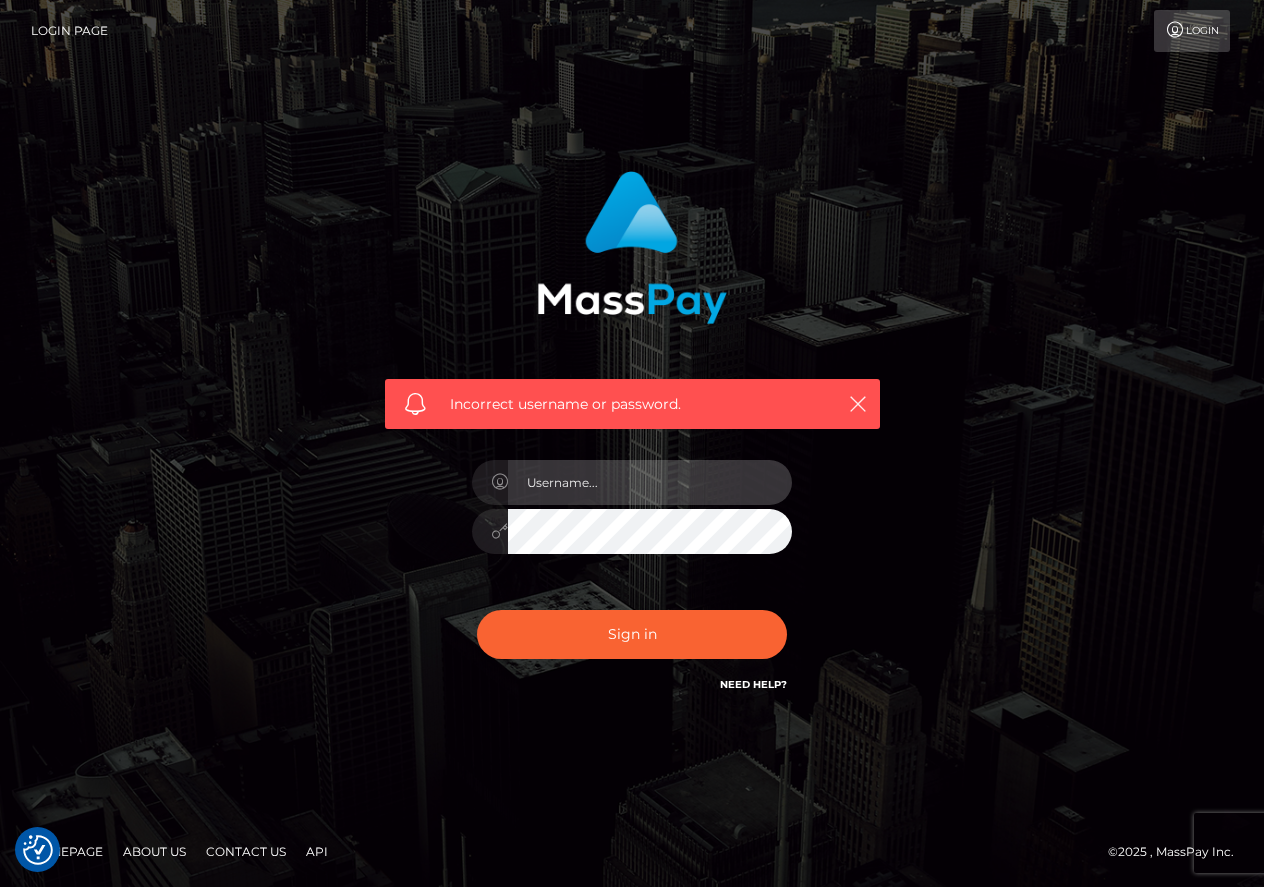 type on "[USERNAME]@example.com" 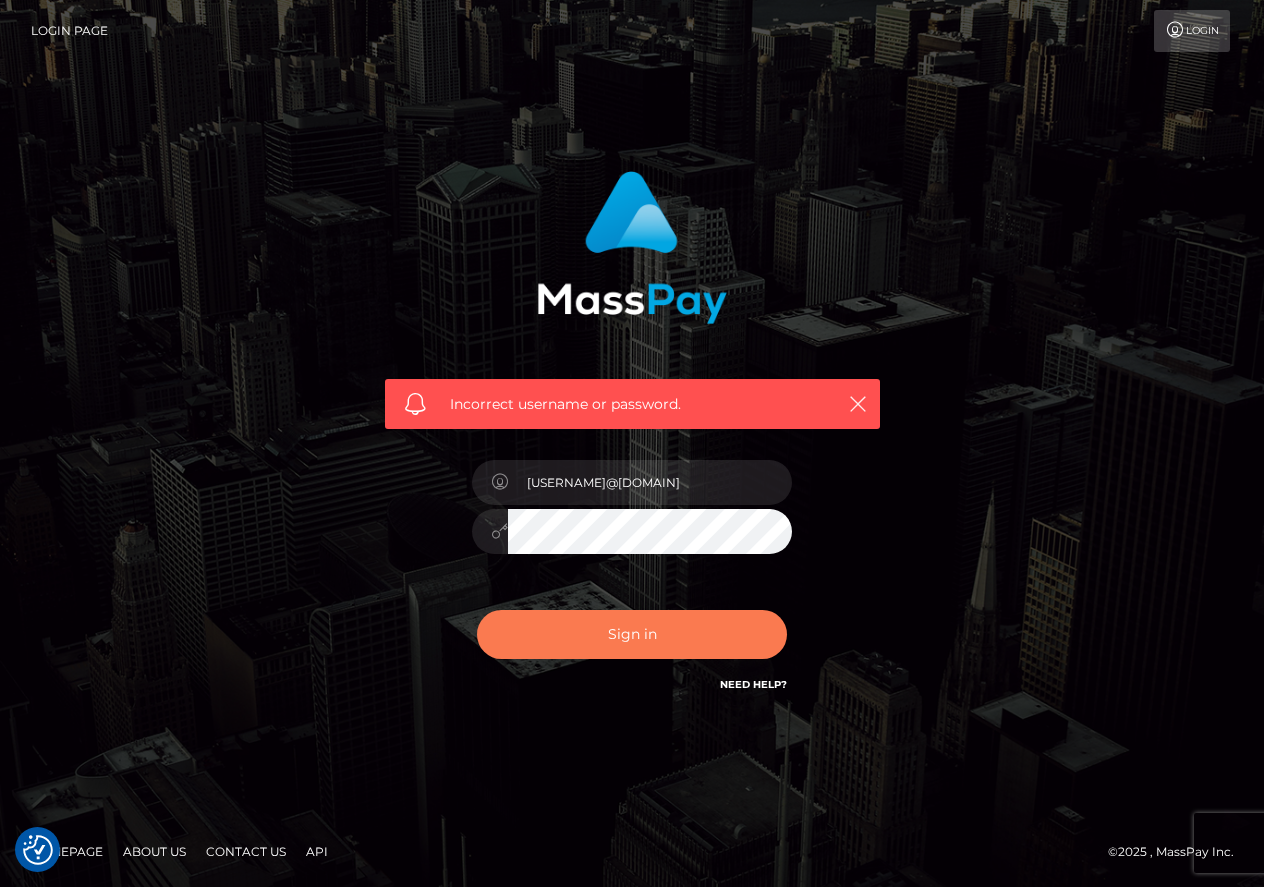 click on "Sign in" at bounding box center (632, 634) 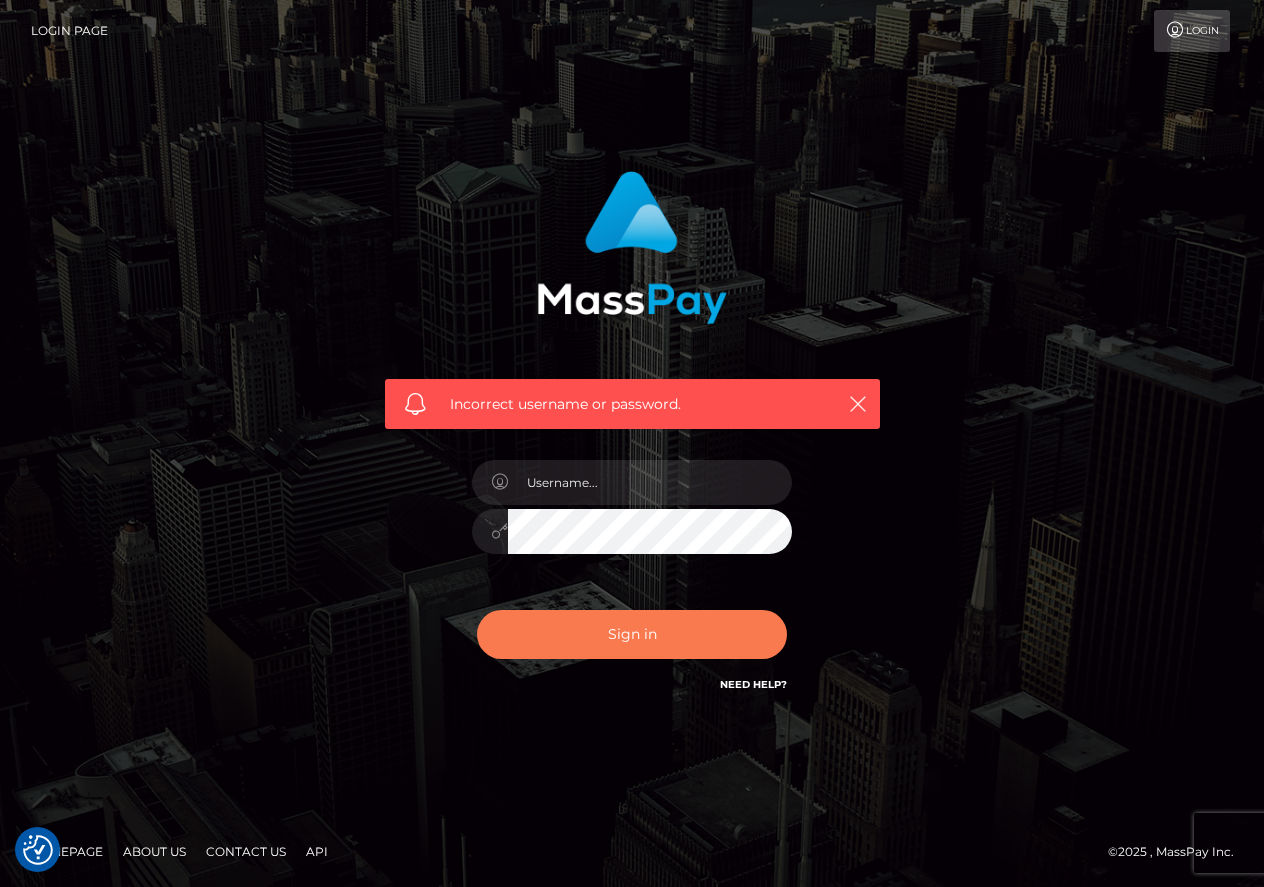 scroll, scrollTop: 0, scrollLeft: 0, axis: both 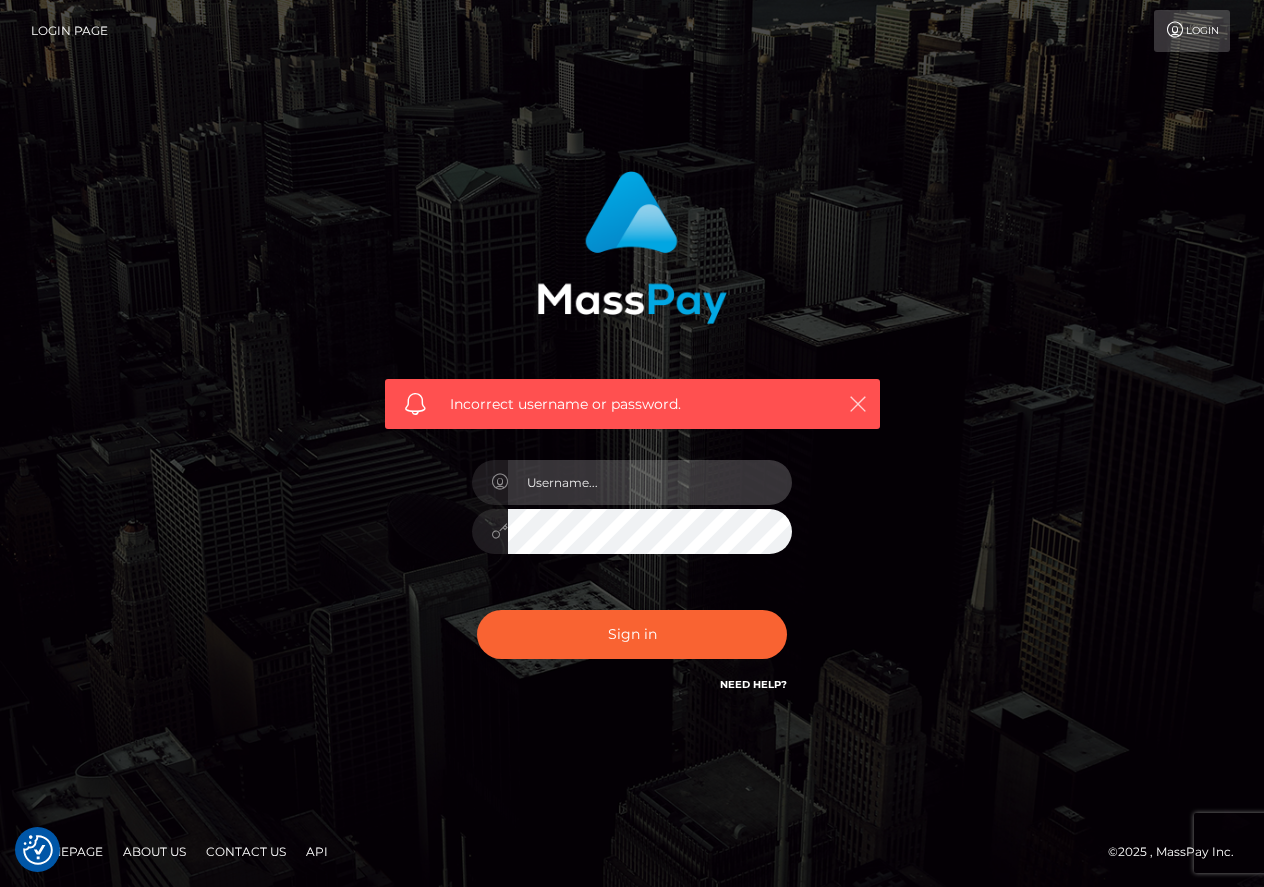 type on "[USERNAME]@example.com" 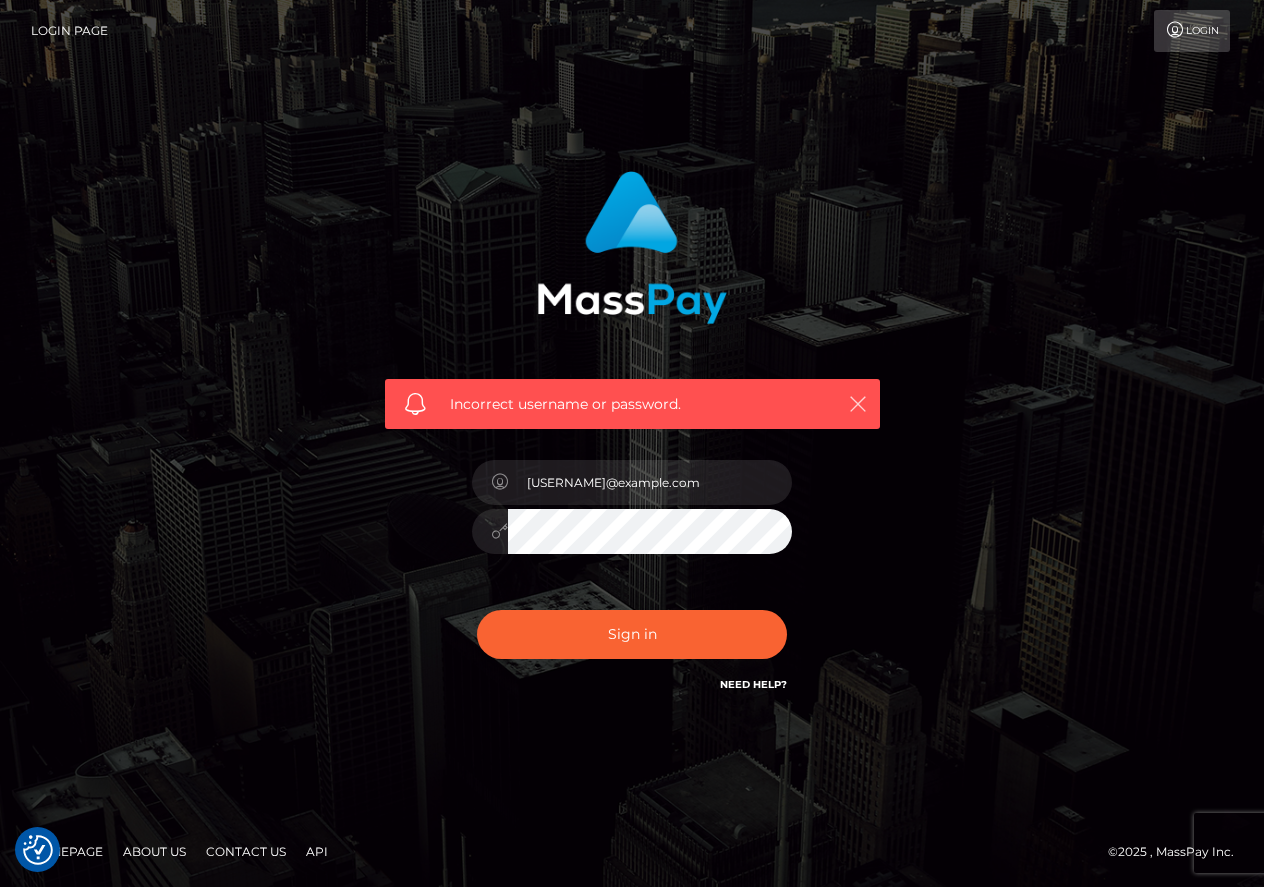 click at bounding box center (858, 404) 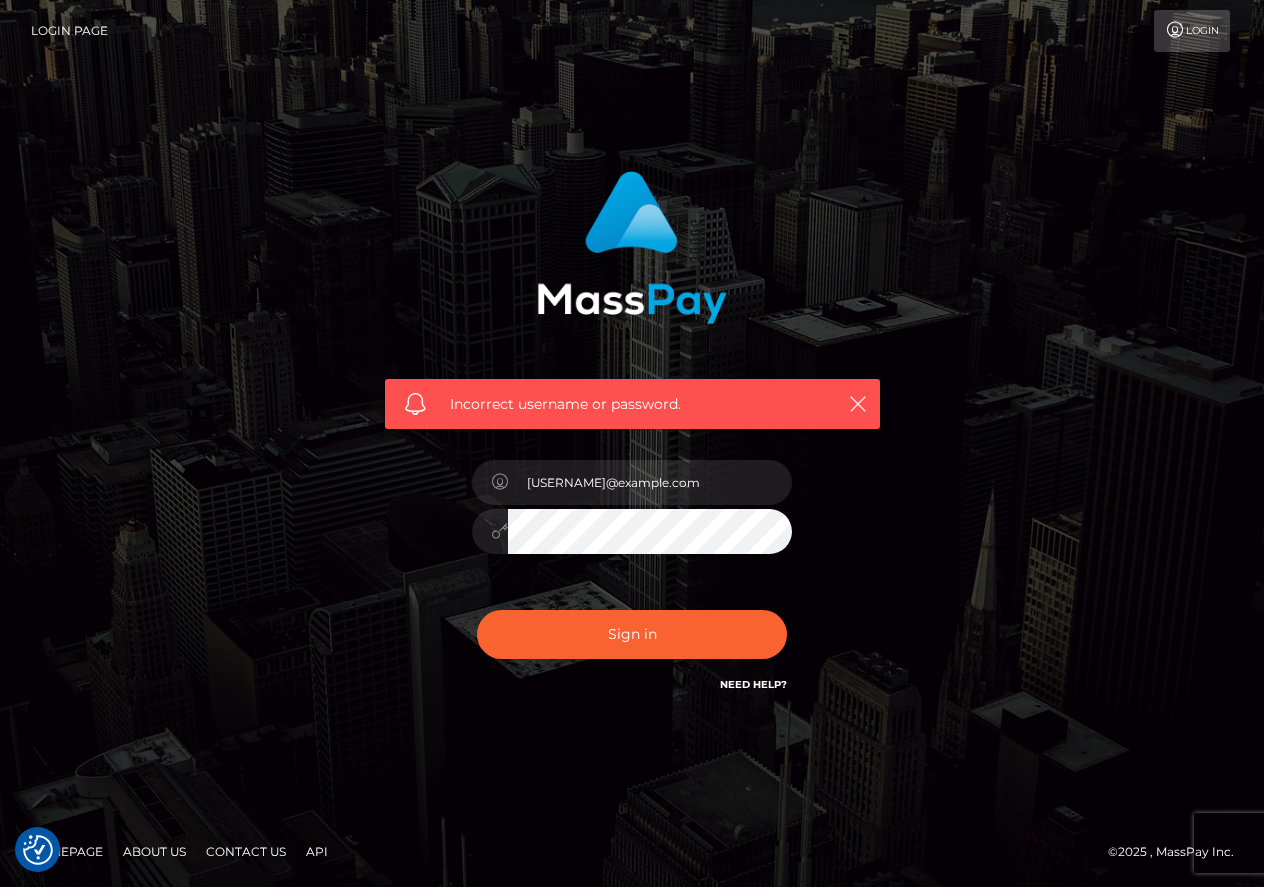 click on "Login Page" at bounding box center (69, 31) 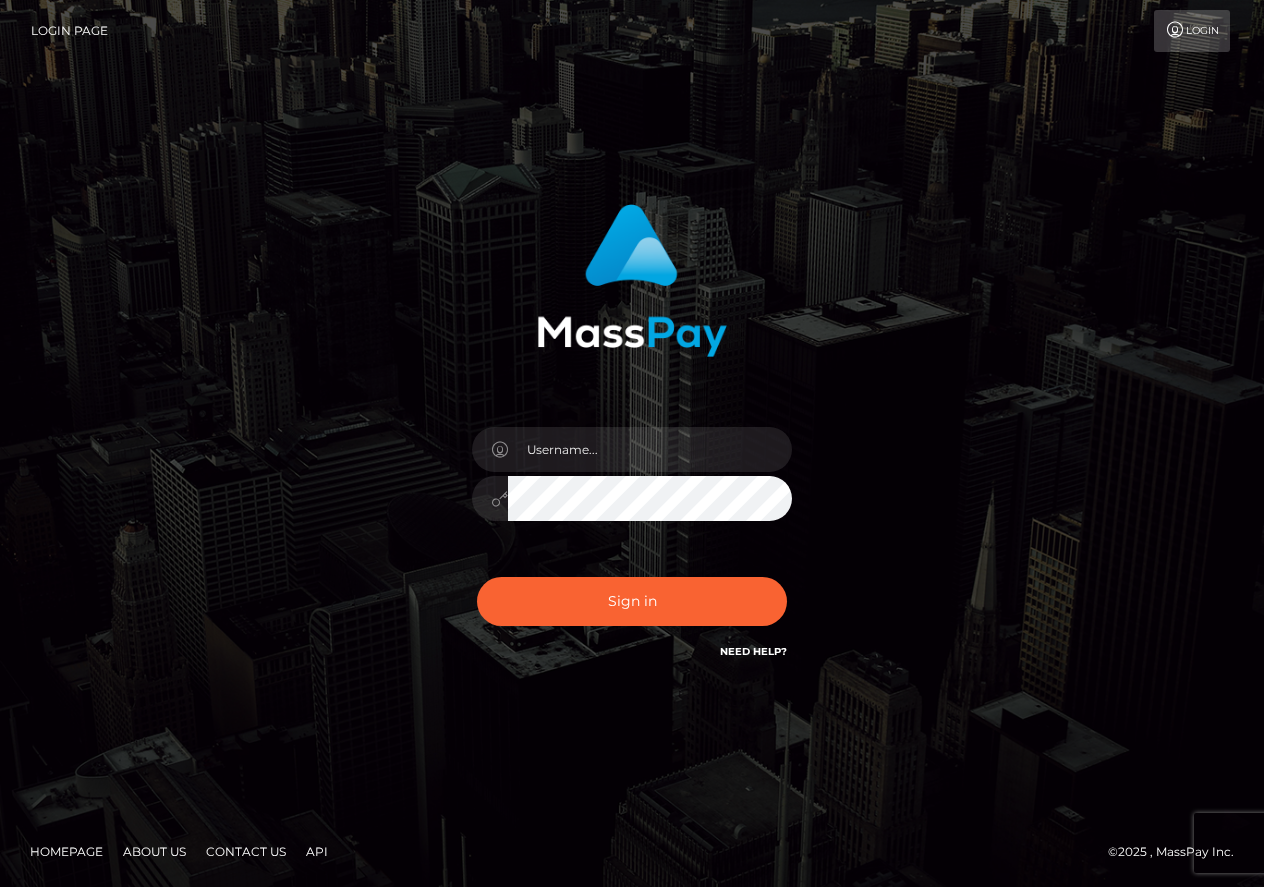 scroll, scrollTop: 0, scrollLeft: 0, axis: both 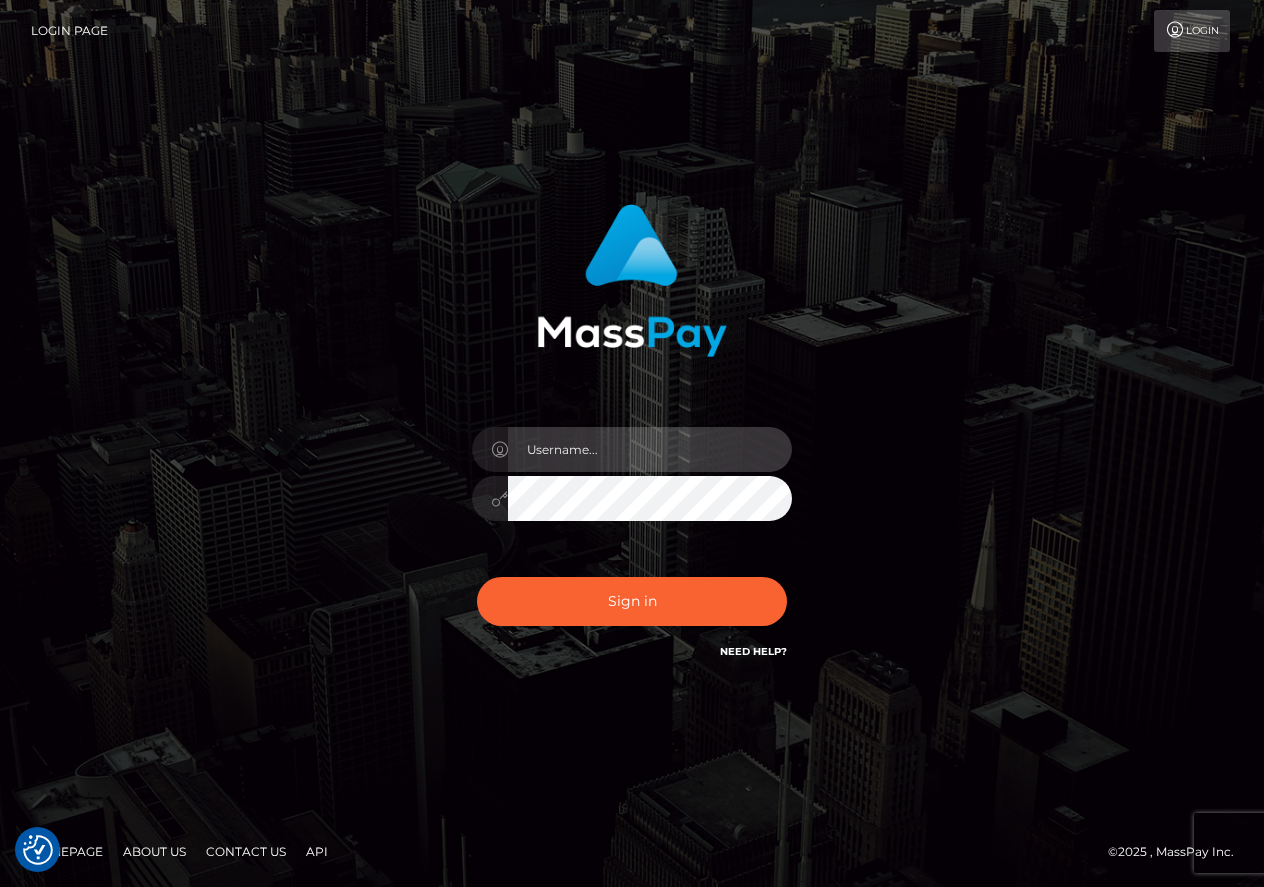 type on "[USERNAME]@[DOMAIN]" 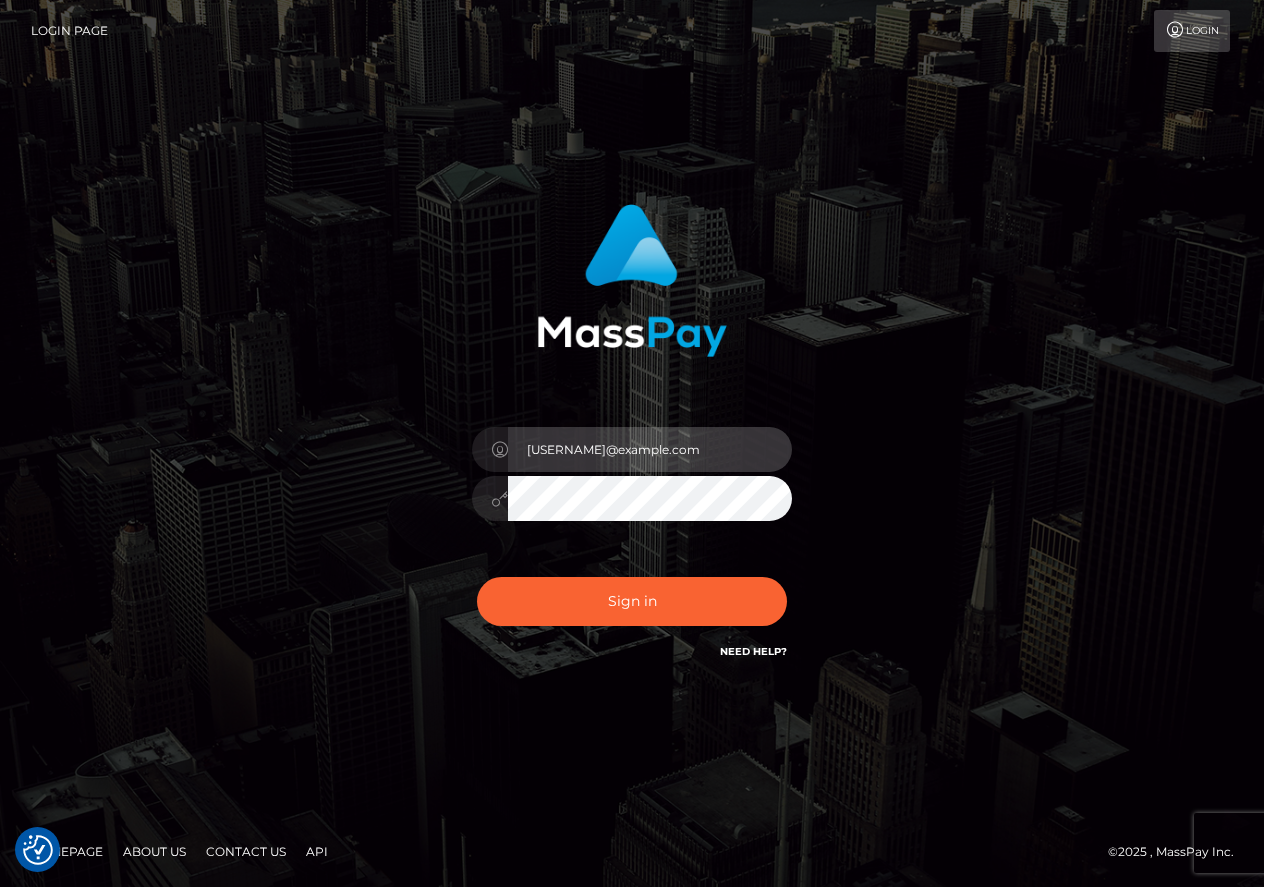 checkbox on "true" 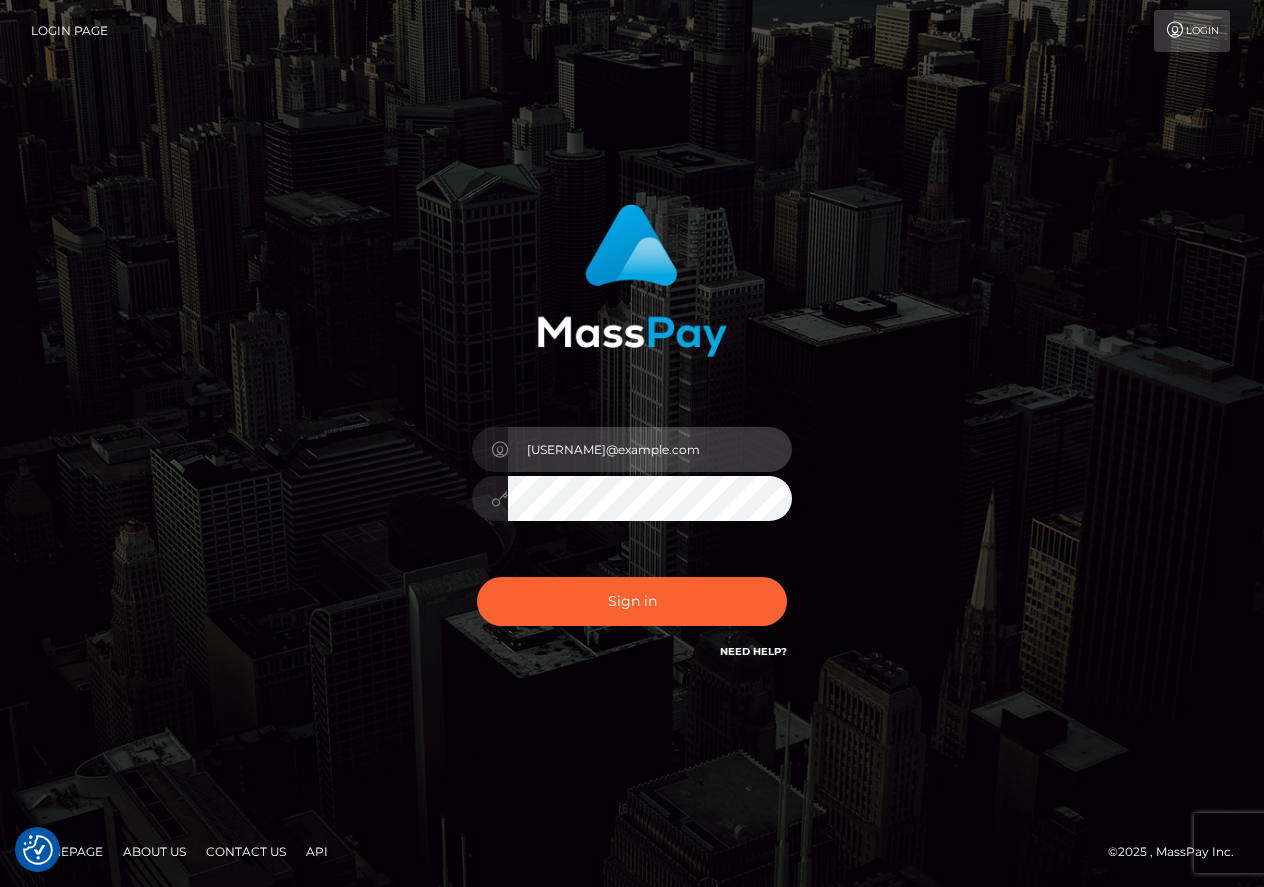 checkbox on "true" 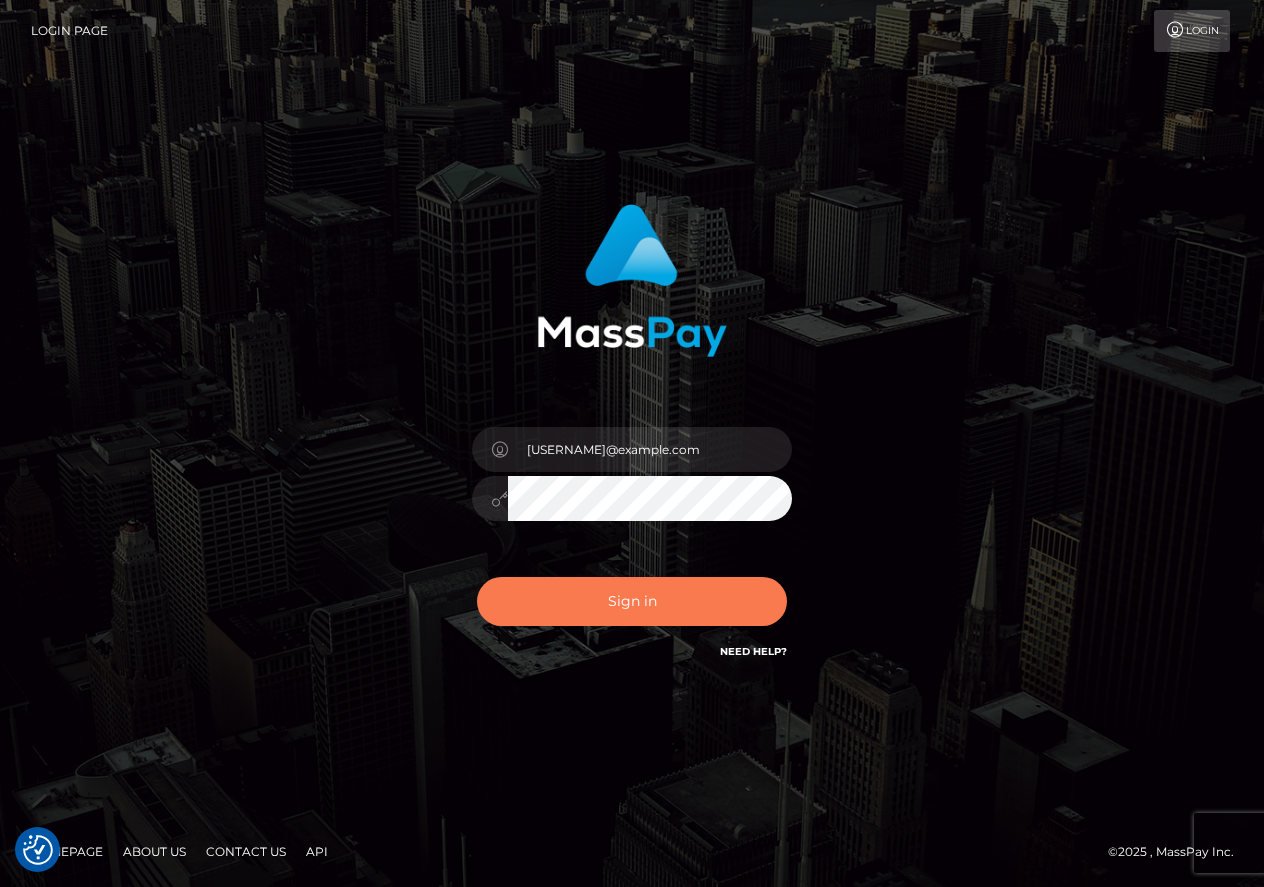 click on "Sign in" at bounding box center (632, 601) 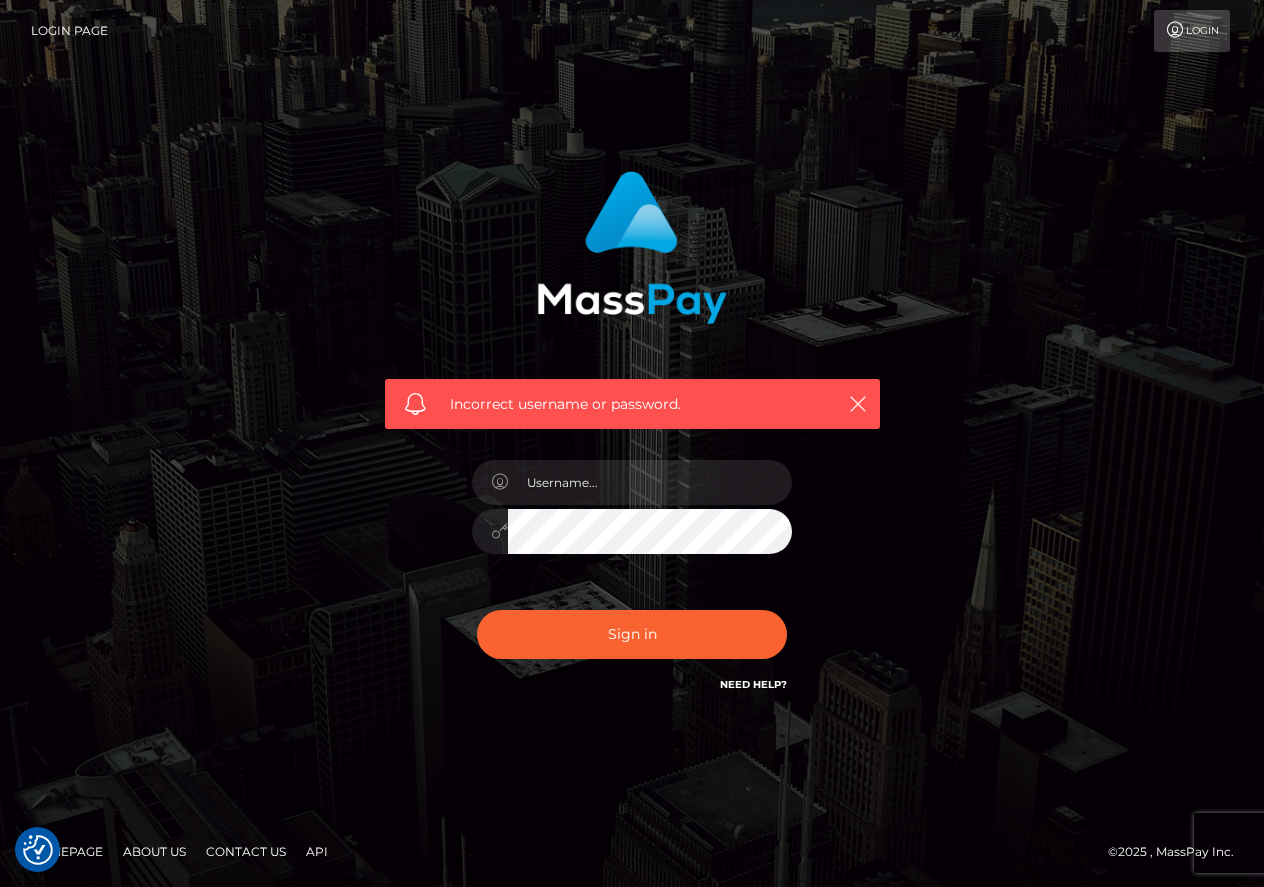 scroll, scrollTop: 0, scrollLeft: 0, axis: both 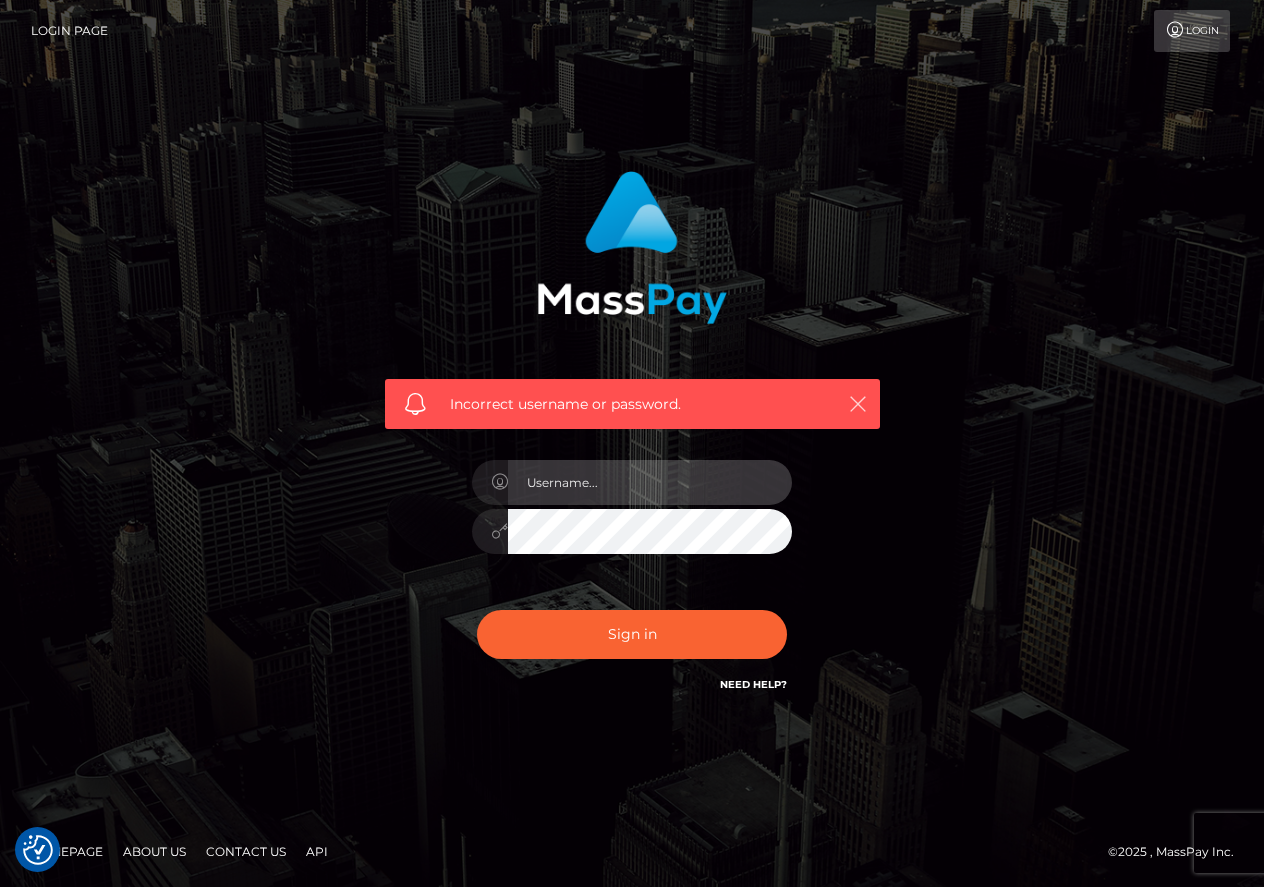 type on "[USERNAME]@example.com" 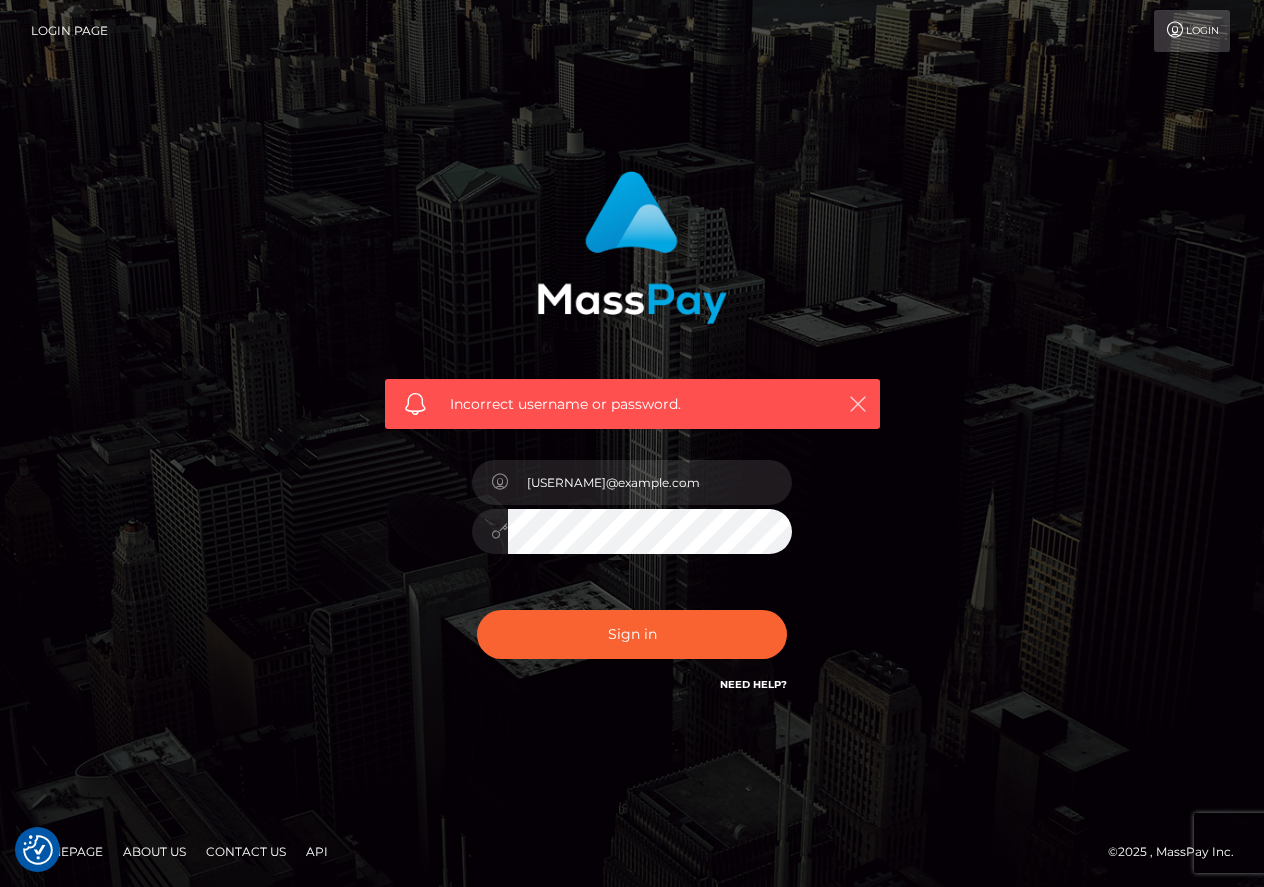 click at bounding box center [858, 404] 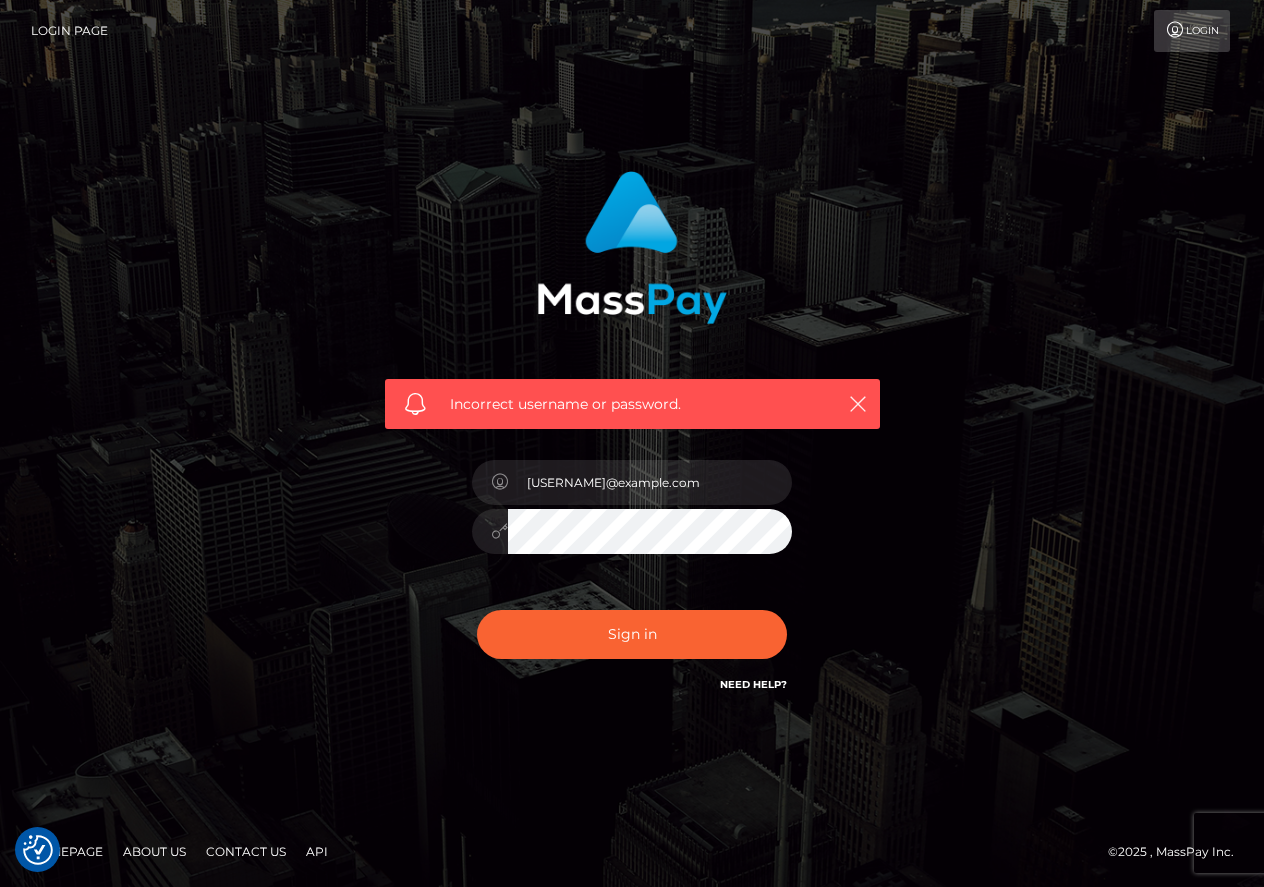 click on "Login" at bounding box center (1192, 31) 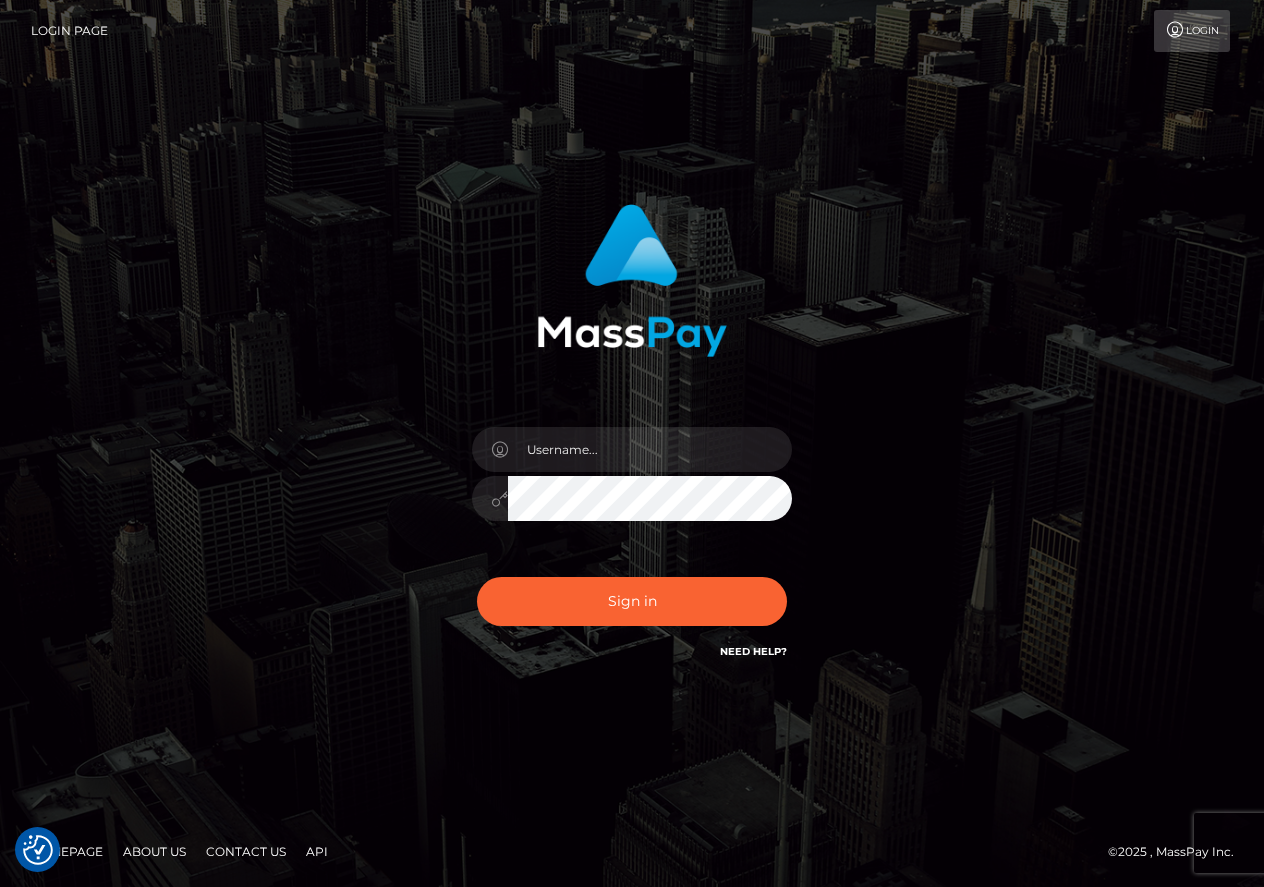 scroll, scrollTop: 0, scrollLeft: 0, axis: both 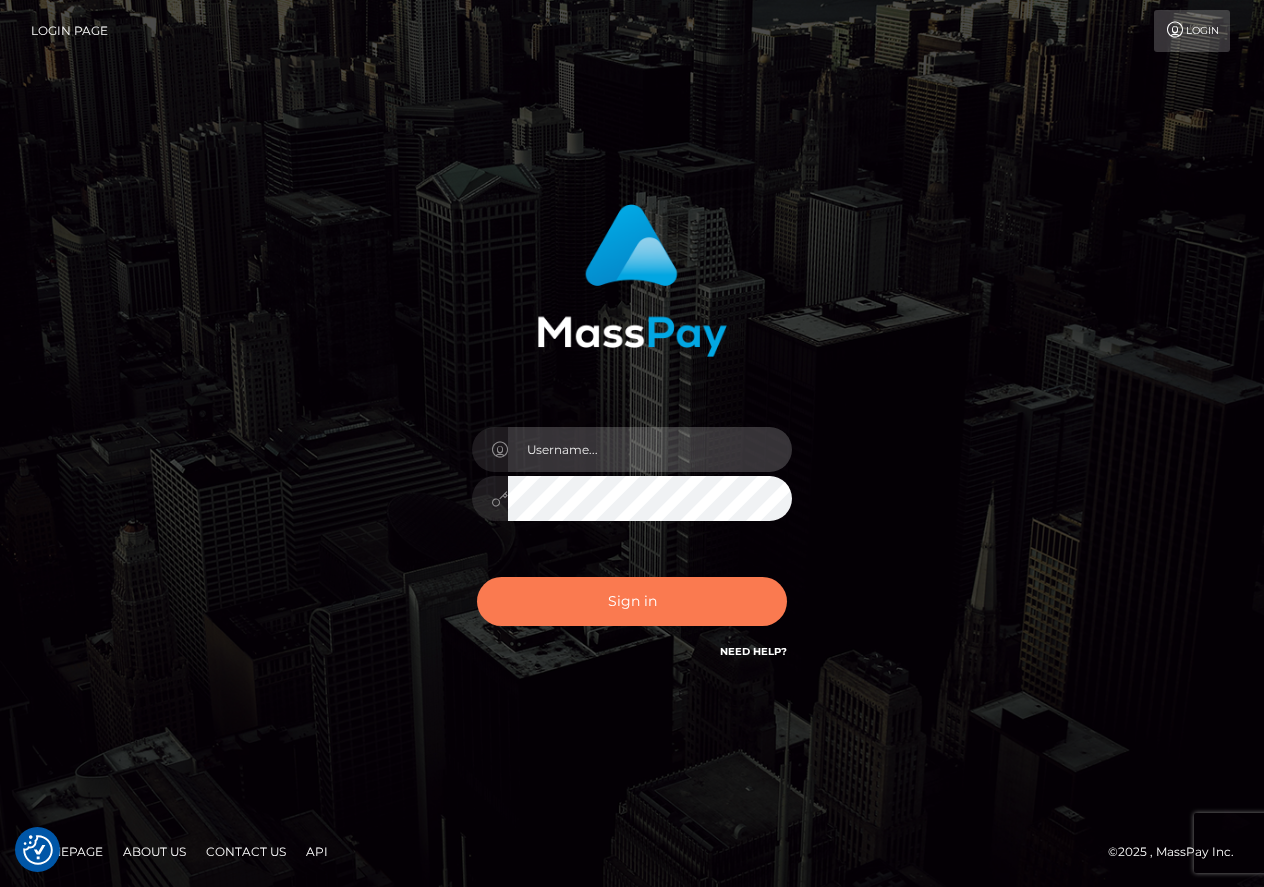 type on "[USERNAME]@example.com" 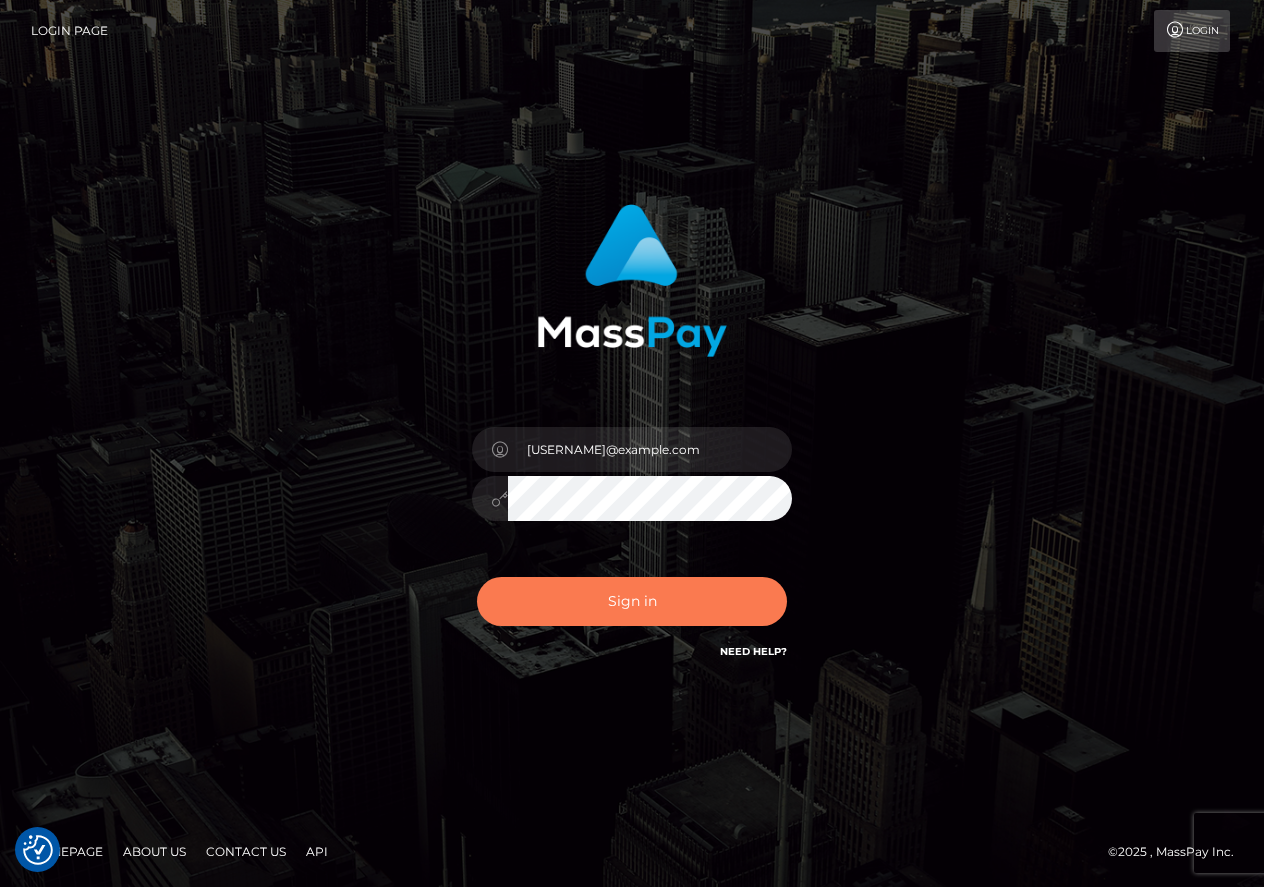 click on "Sign in" at bounding box center (632, 601) 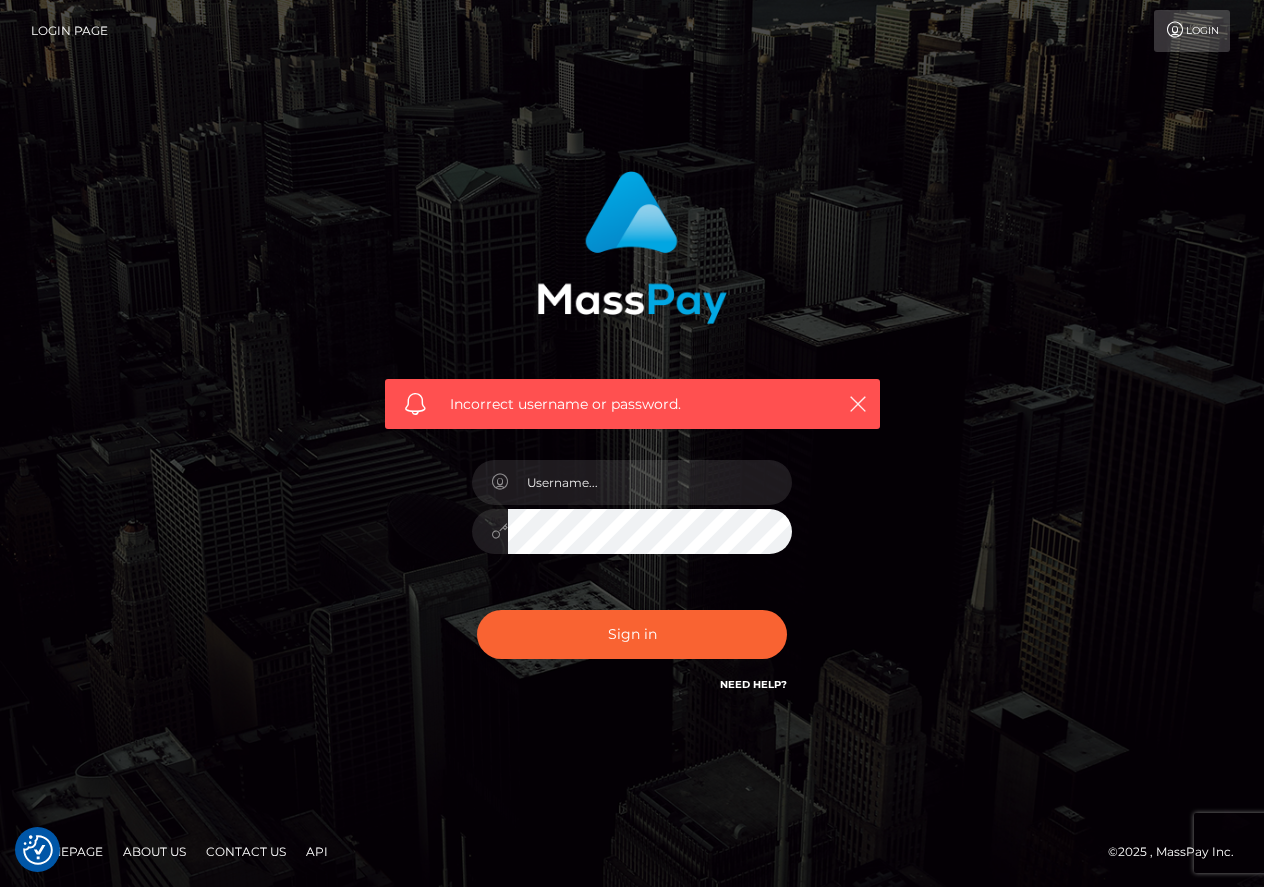 scroll, scrollTop: 0, scrollLeft: 0, axis: both 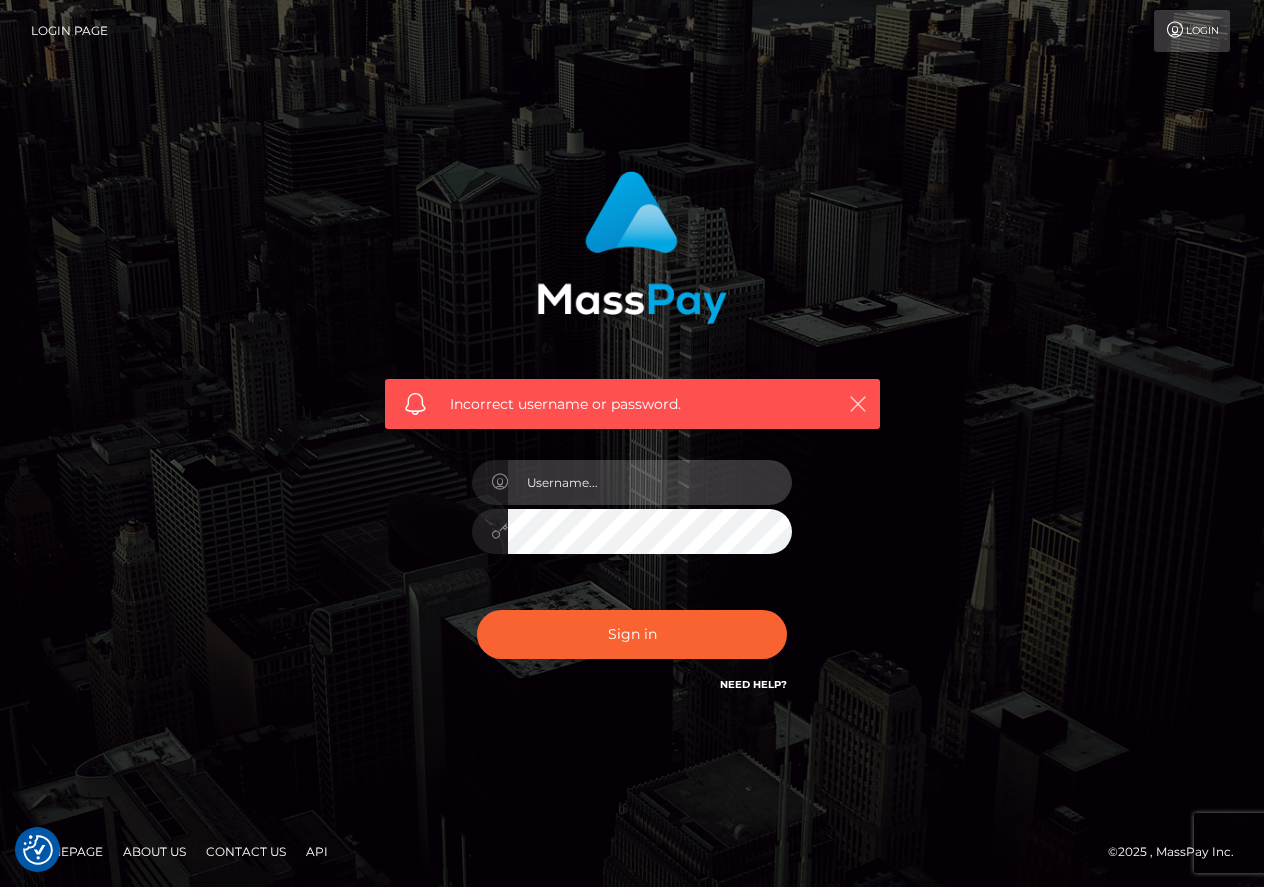 type on "[USERNAME]@[EXAMPLE.COM]" 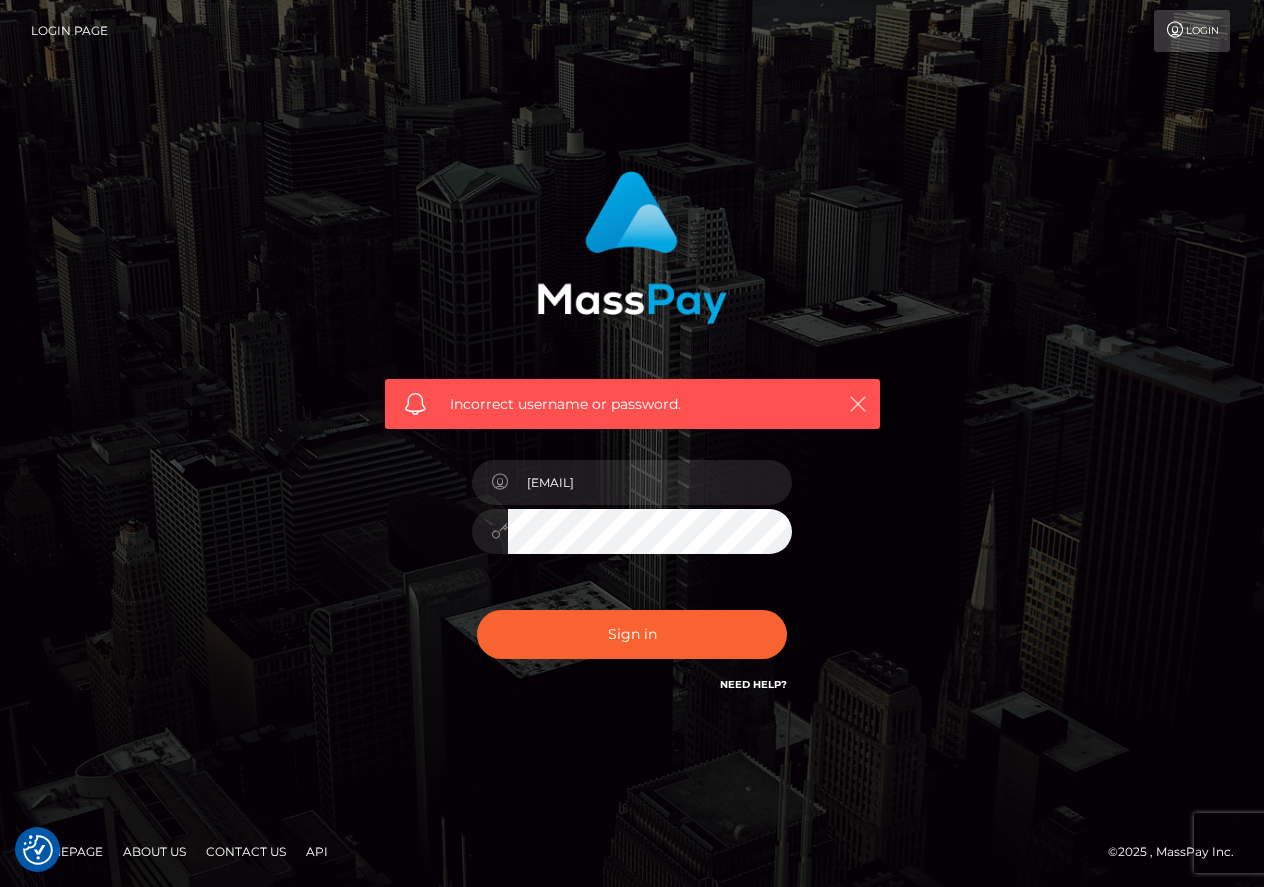 click at bounding box center (858, 404) 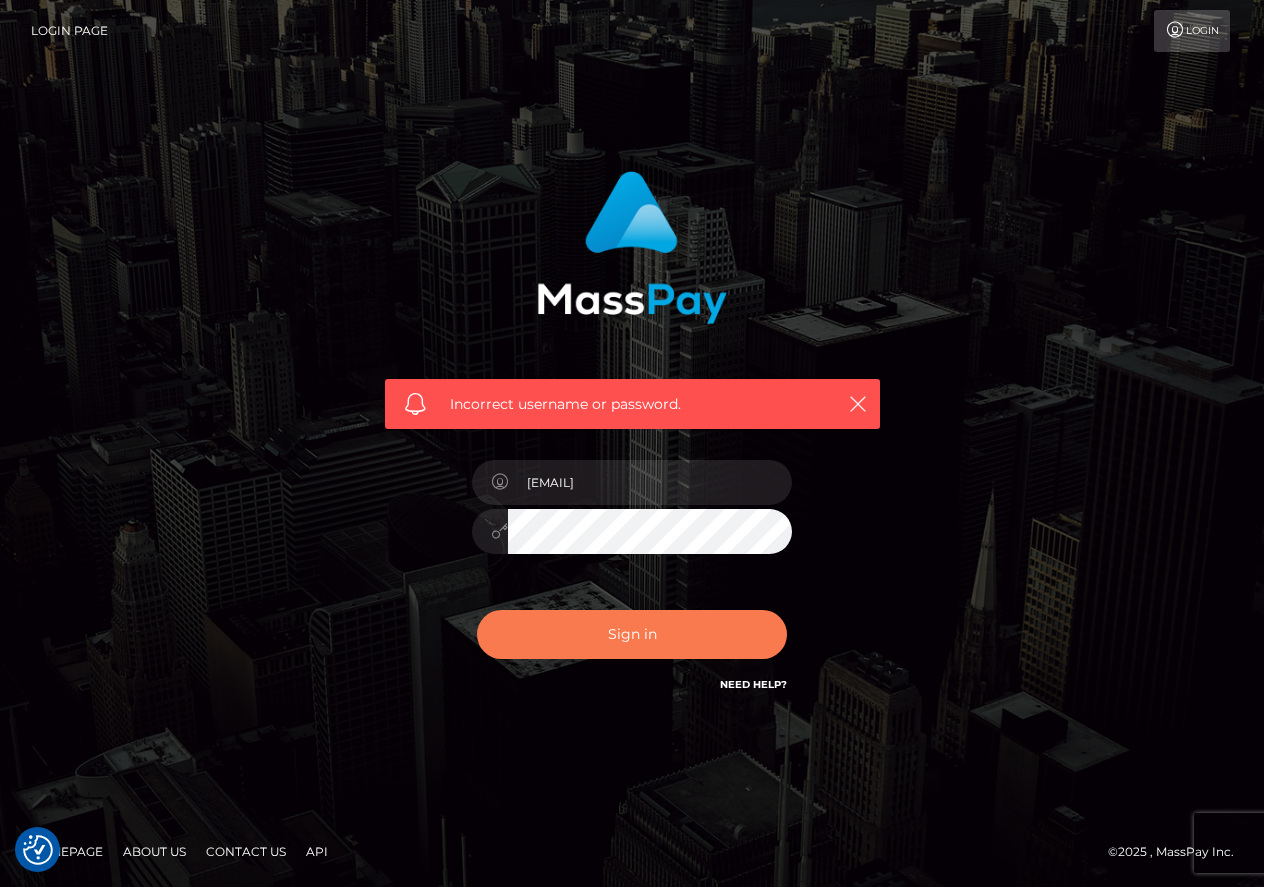 click on "Sign in" at bounding box center [632, 634] 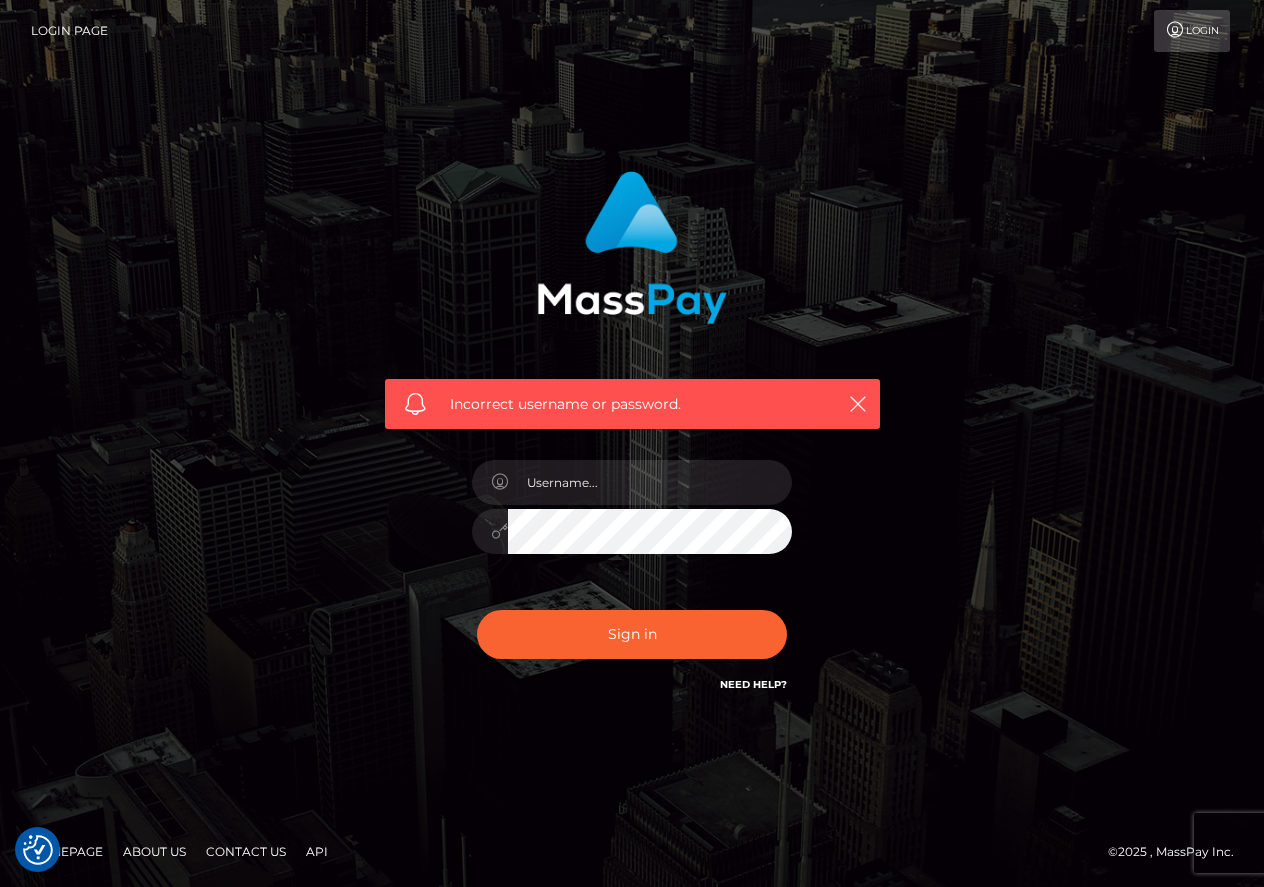 scroll, scrollTop: 0, scrollLeft: 0, axis: both 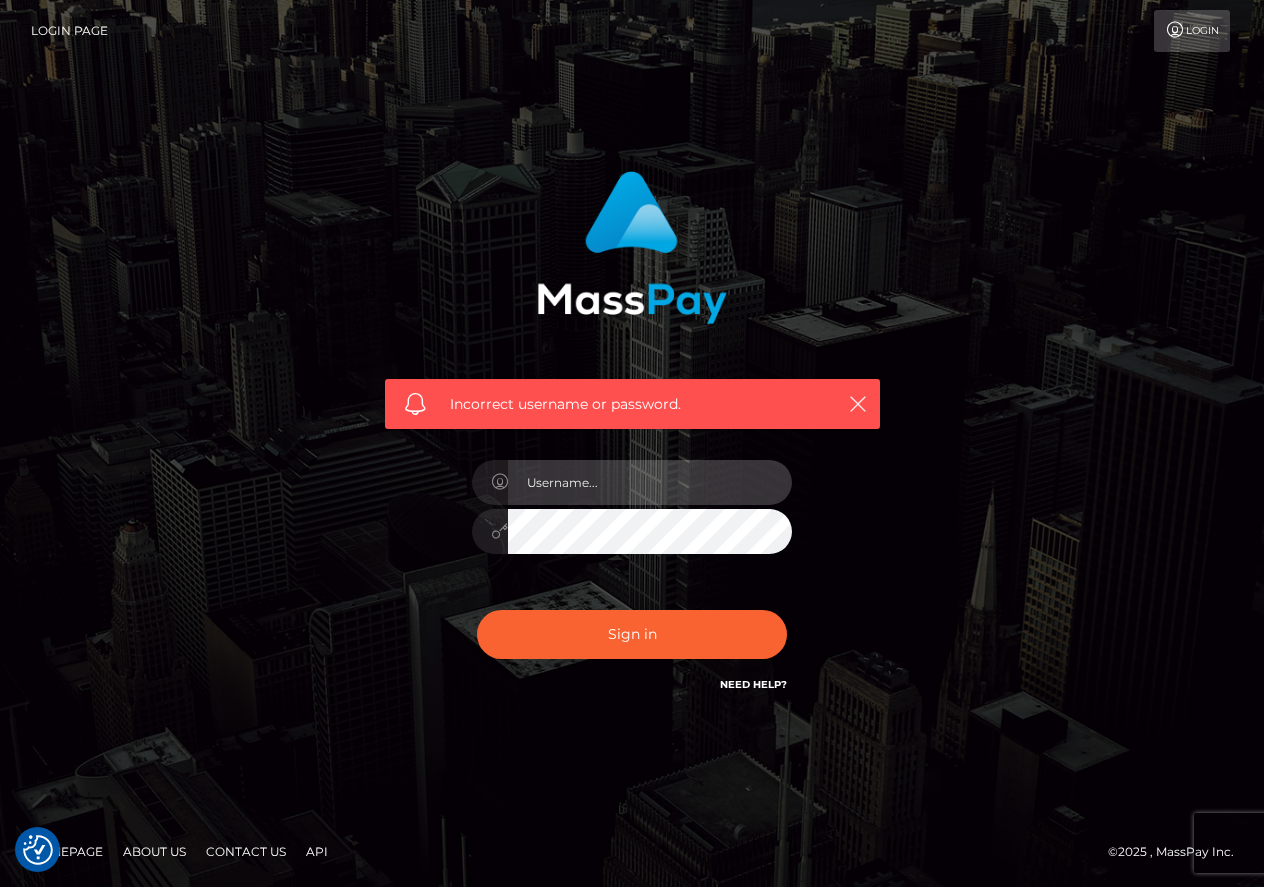 type on "[USERNAME]@[EXAMPLE.COM]" 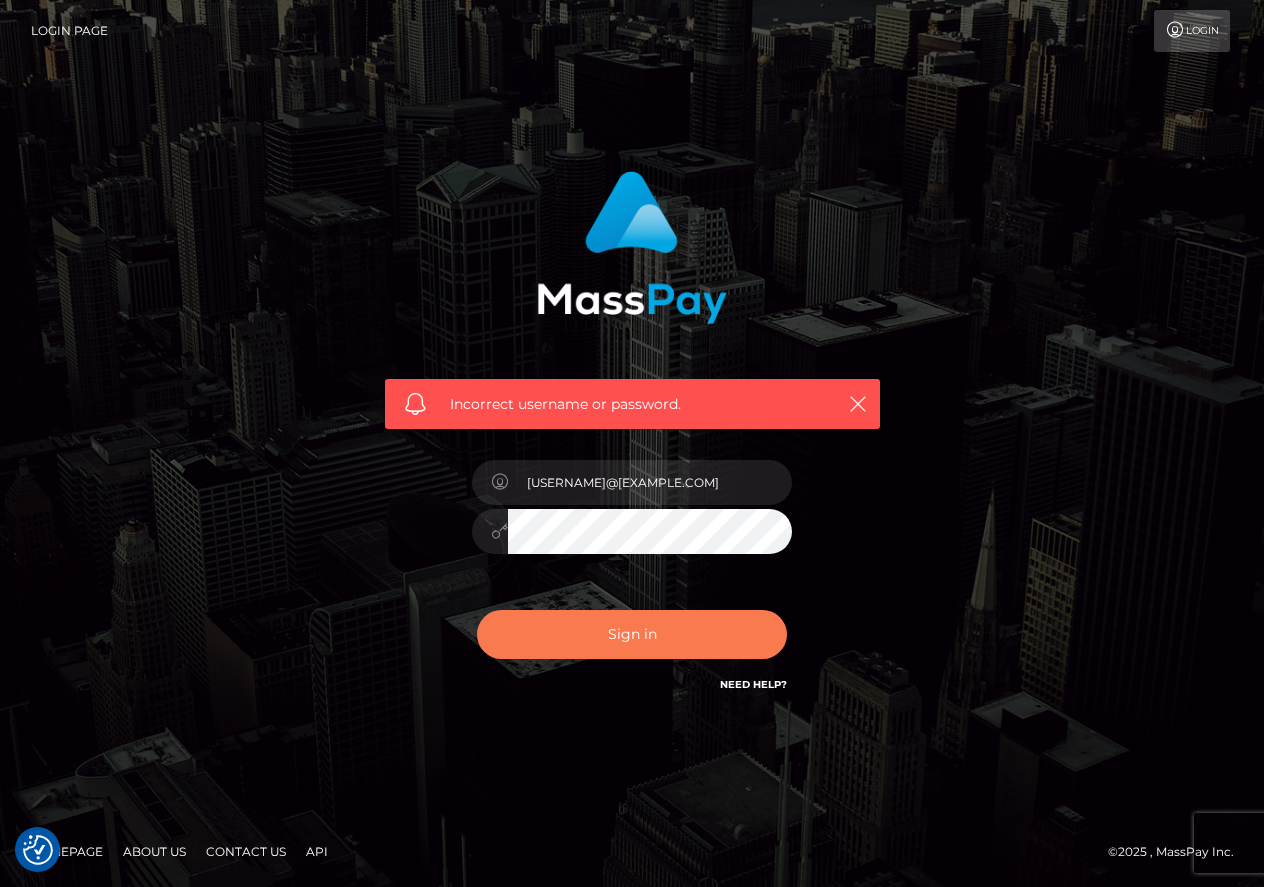 click on "Sign in" at bounding box center (632, 634) 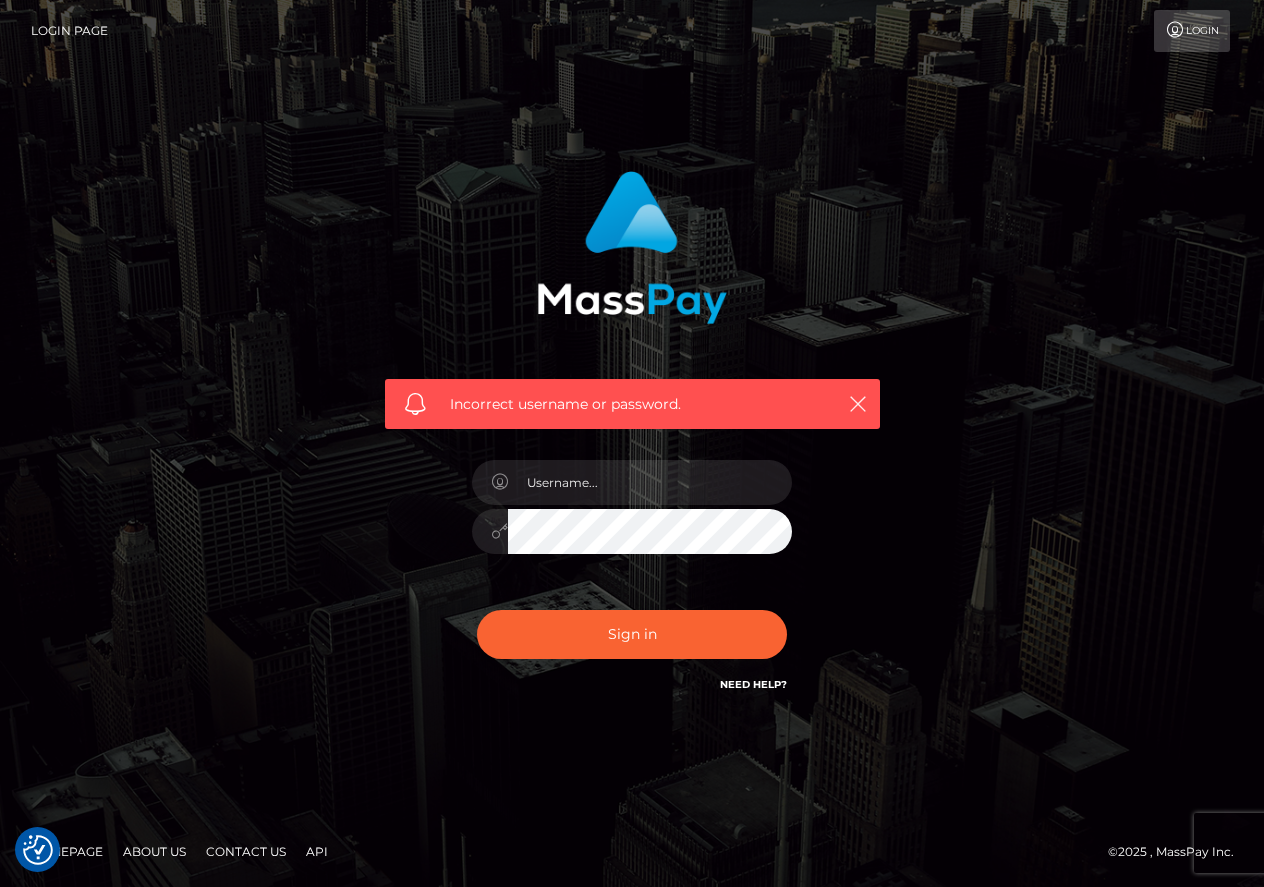 scroll, scrollTop: 0, scrollLeft: 0, axis: both 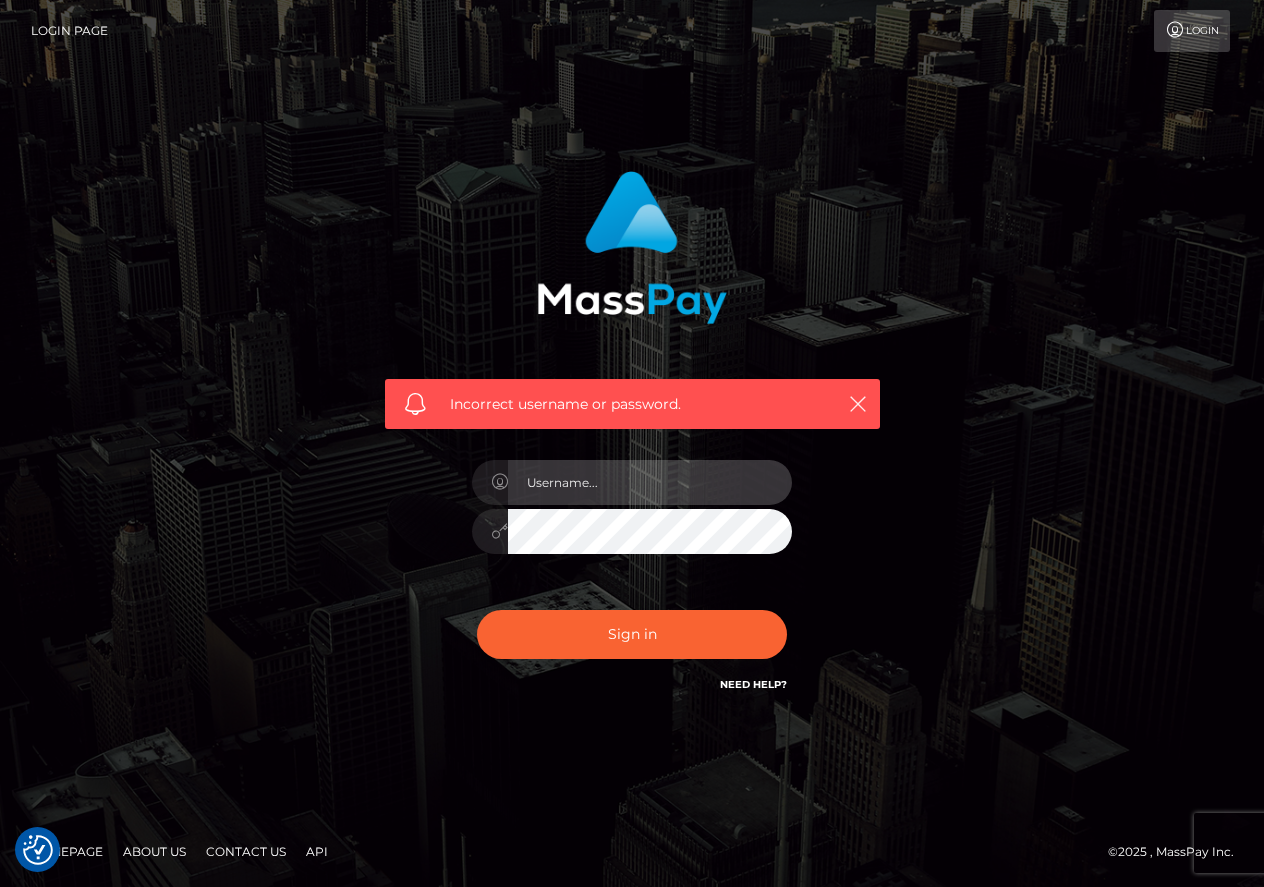 type on "[USERNAME]@example.com" 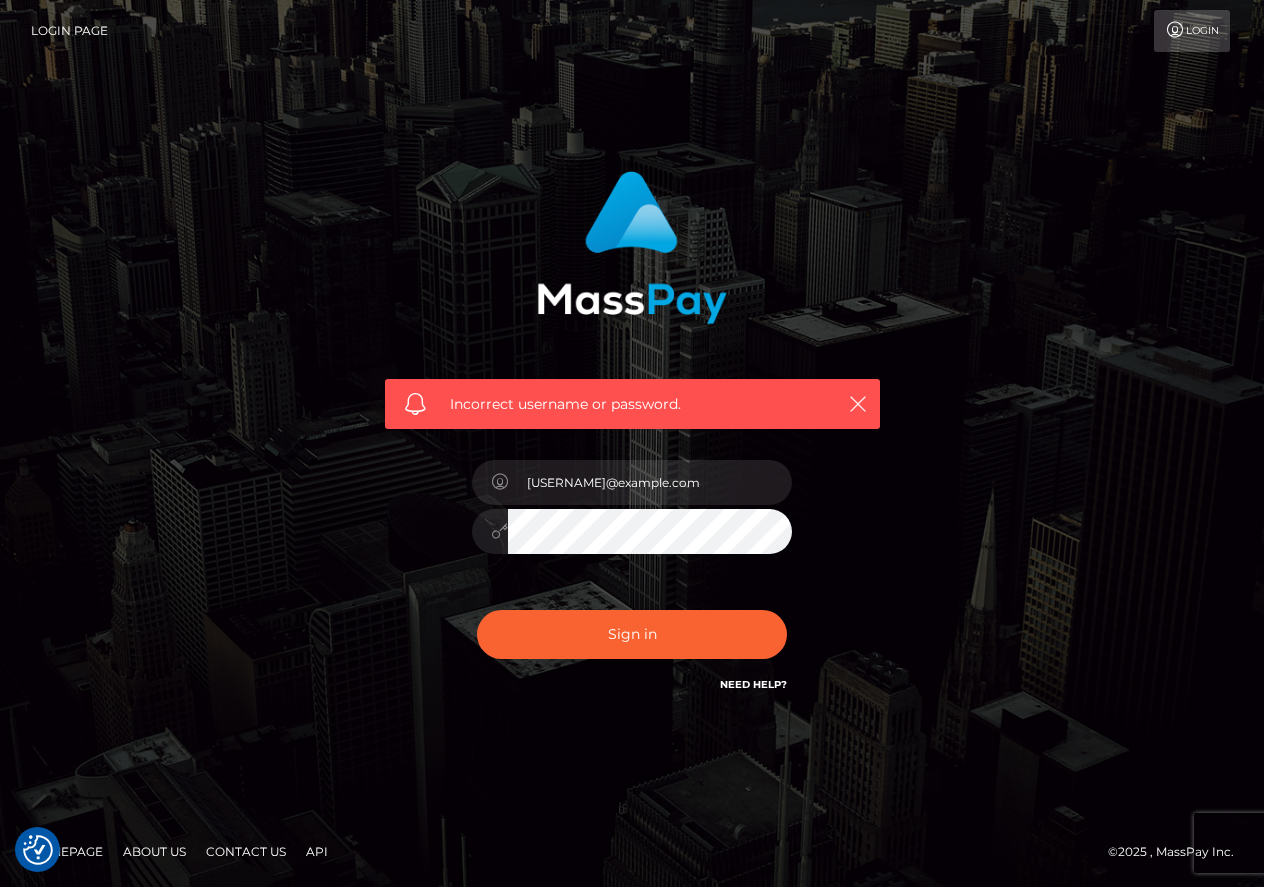 click on "Login" at bounding box center (1192, 31) 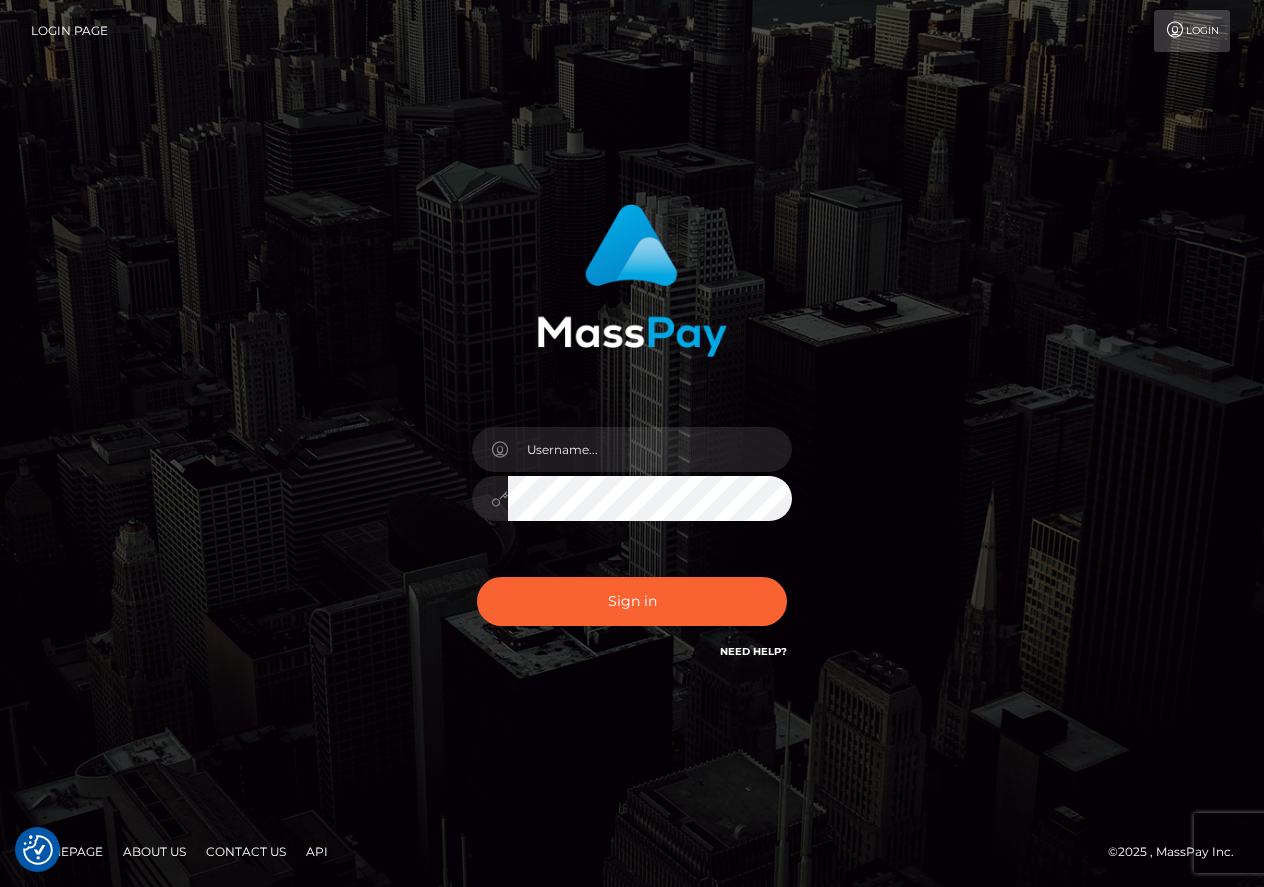 scroll, scrollTop: 0, scrollLeft: 0, axis: both 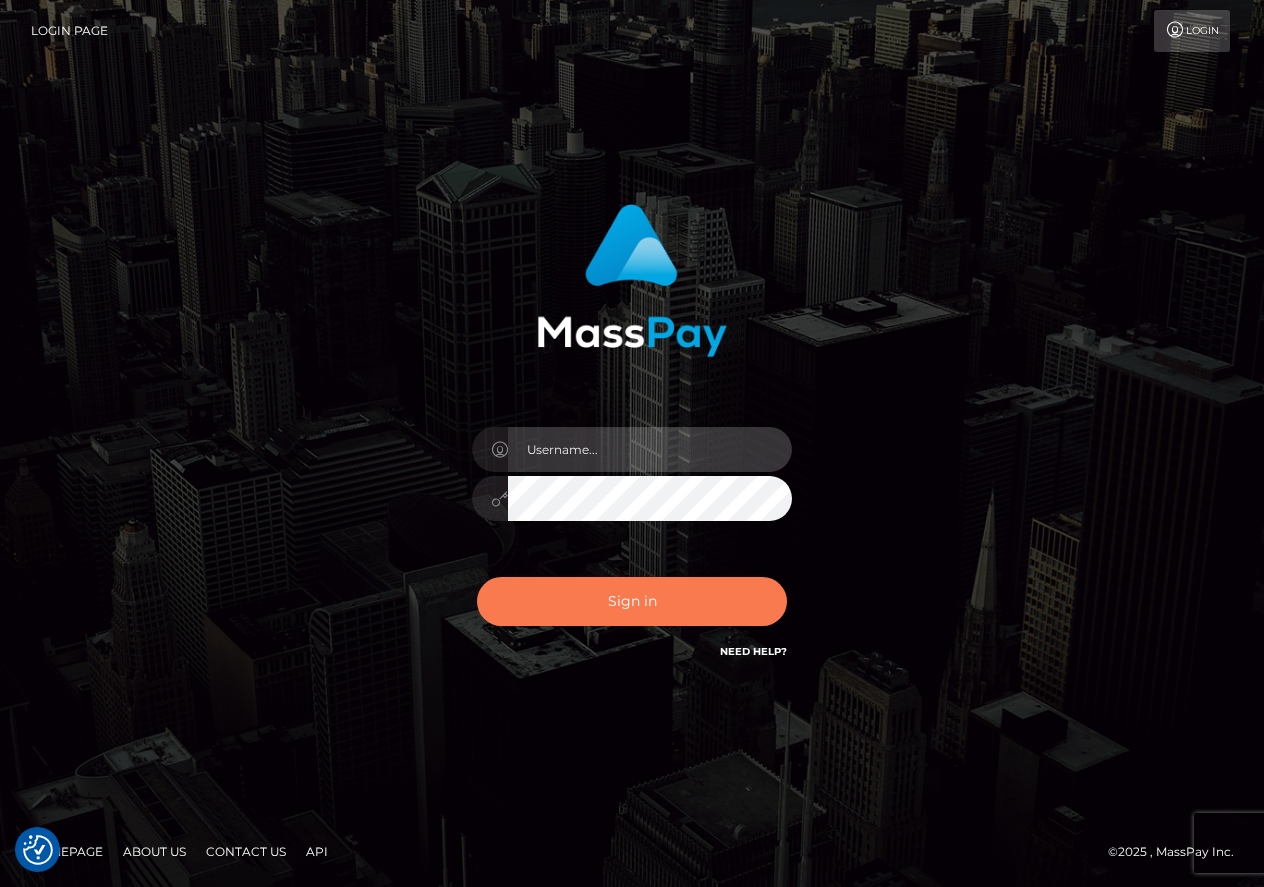 type on "[USERNAME]@example.com" 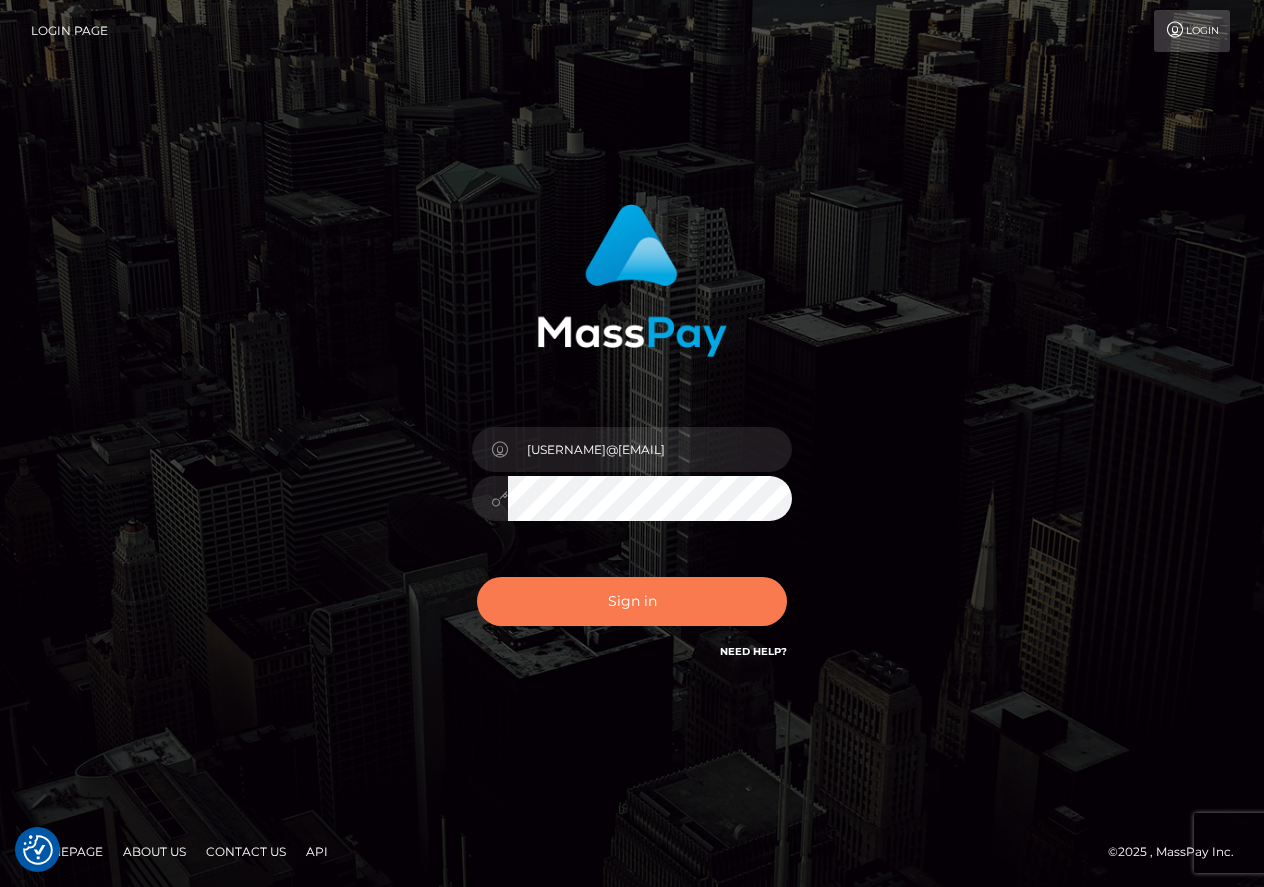 click on "Sign in" at bounding box center (632, 601) 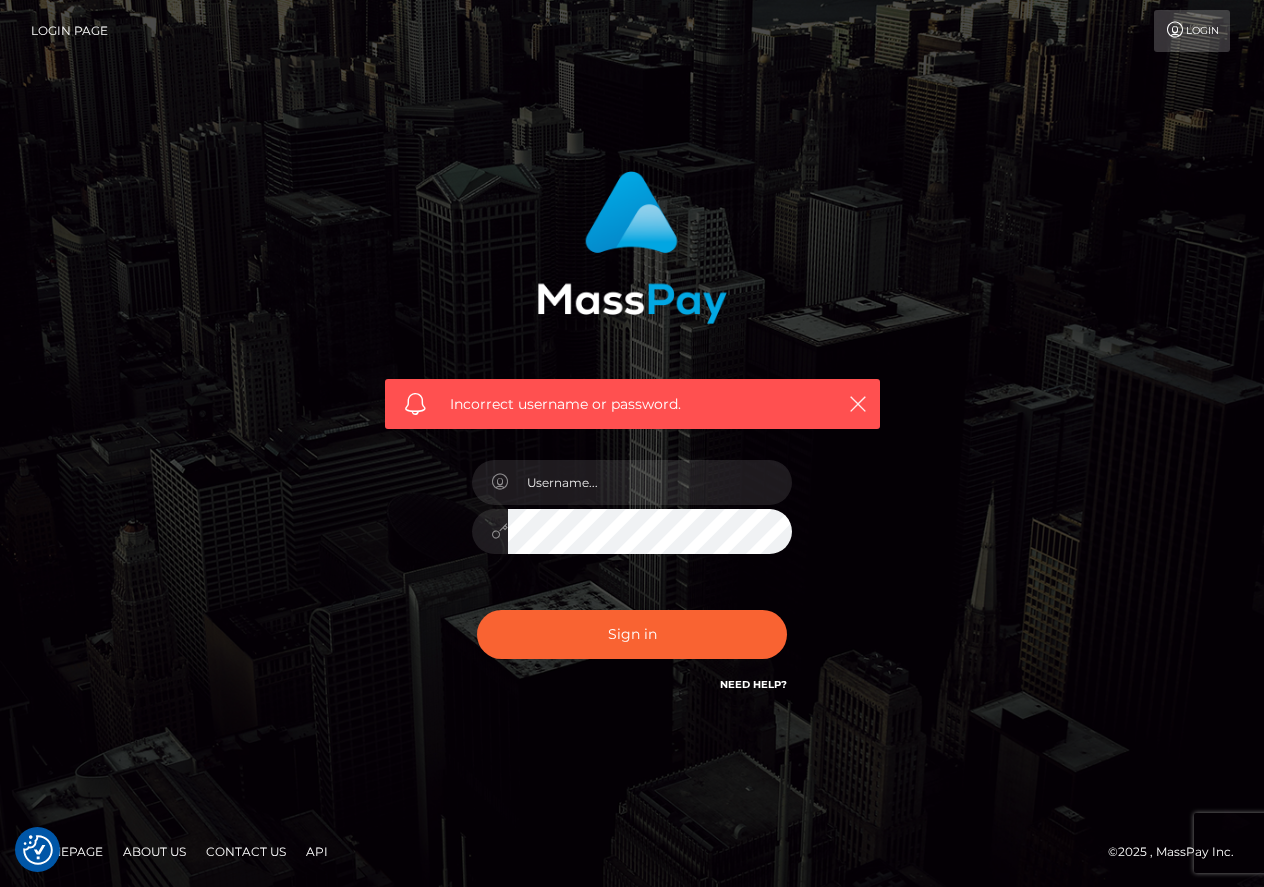 scroll, scrollTop: 0, scrollLeft: 0, axis: both 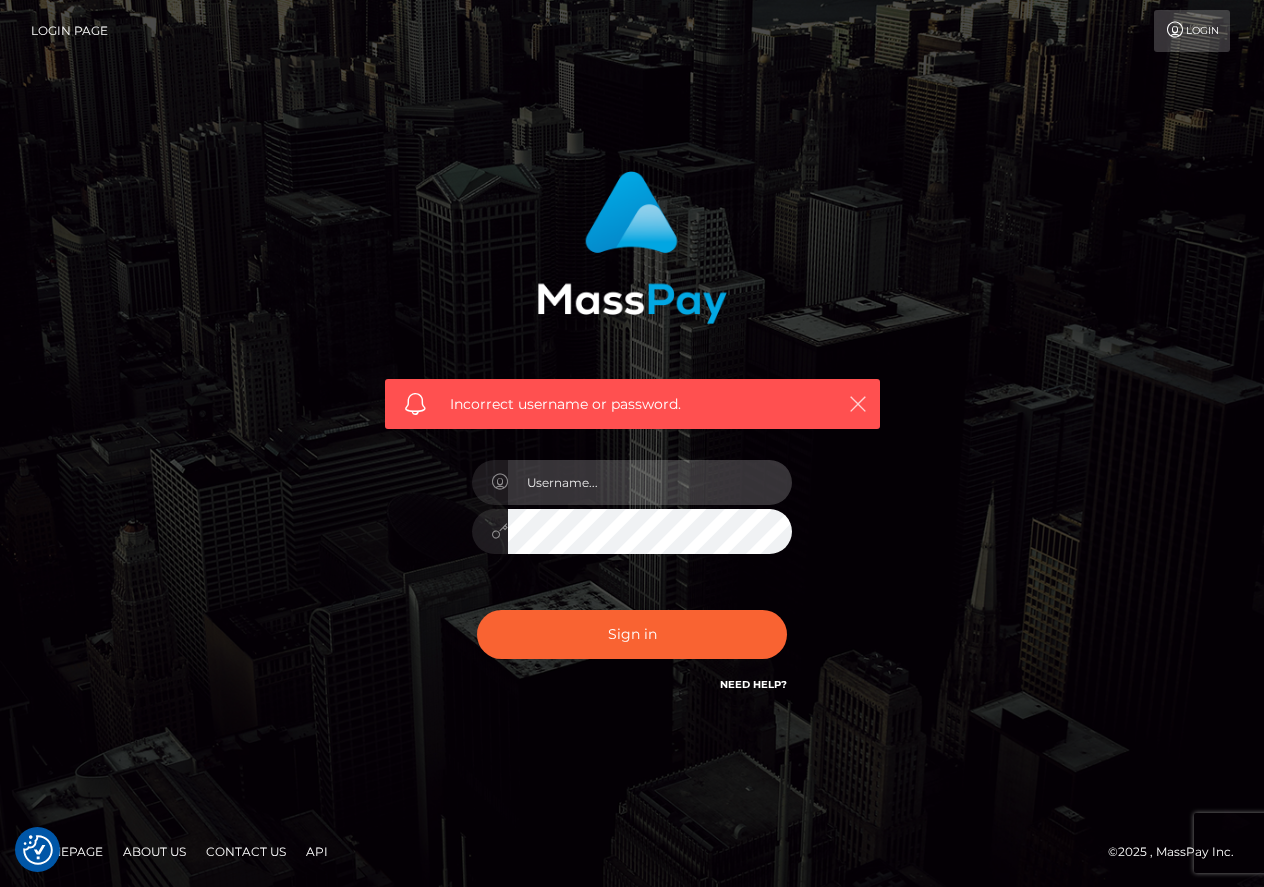 type on "[USERNAME]@example.com" 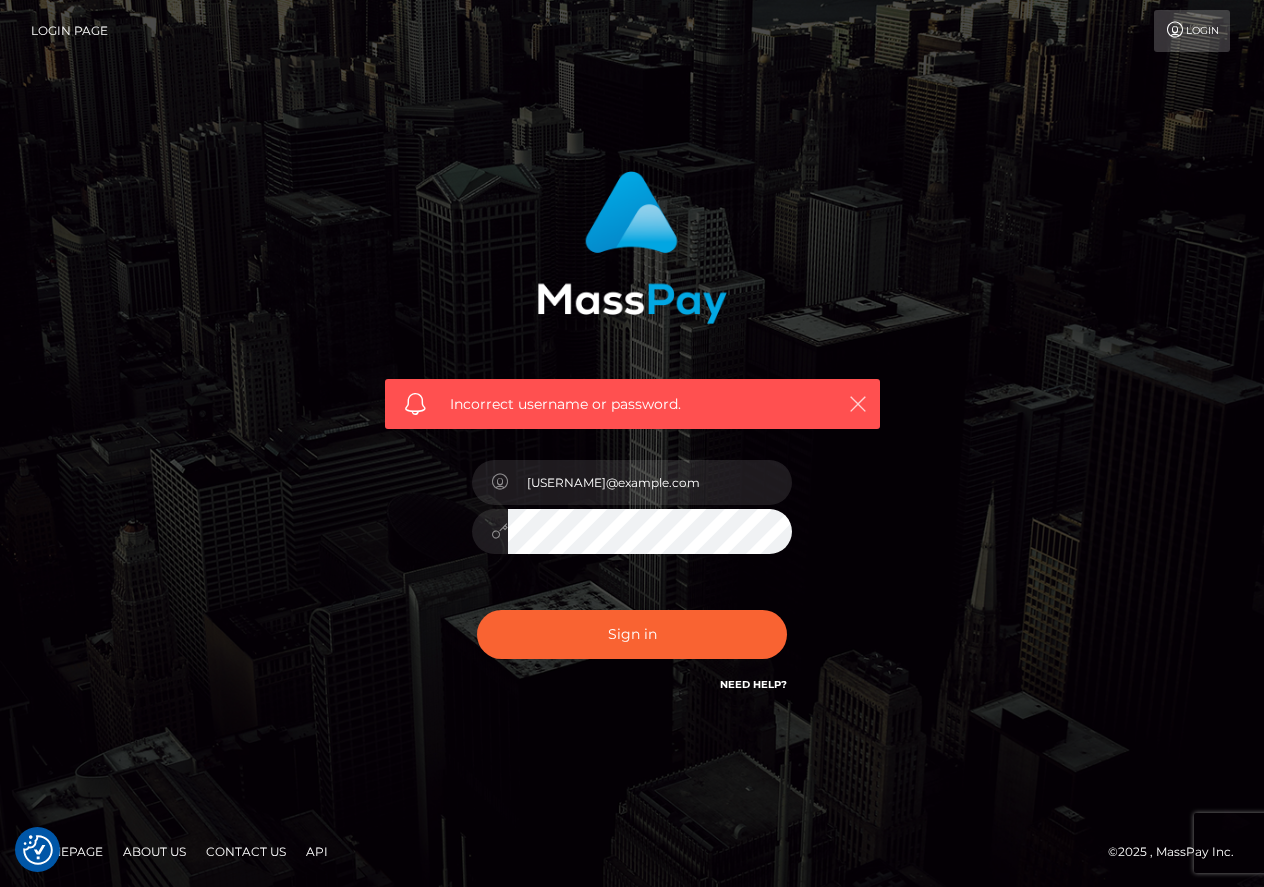 click at bounding box center (858, 404) 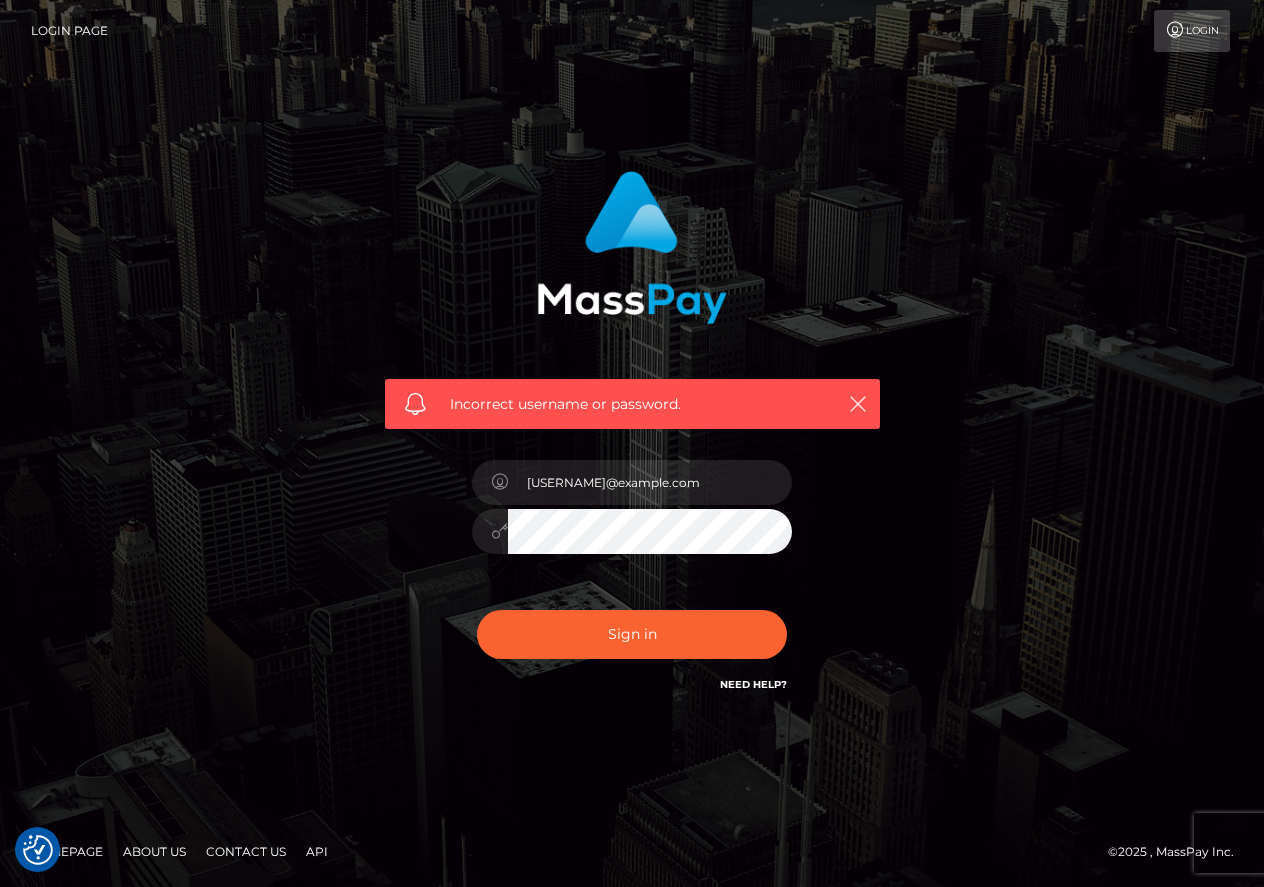 click on "Login Page" at bounding box center [69, 31] 